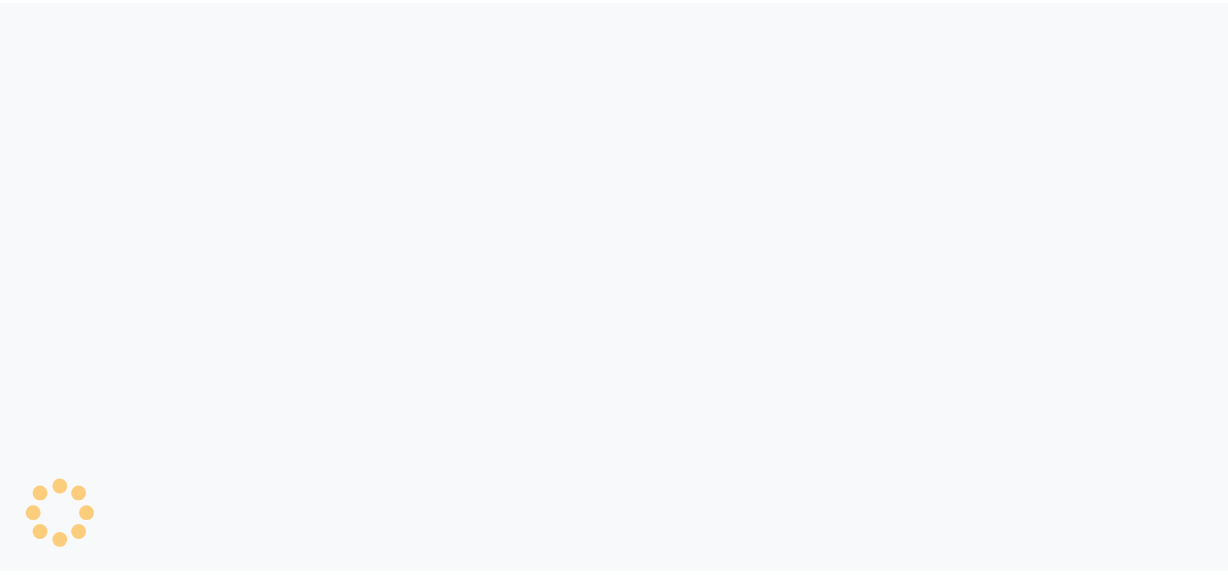 scroll, scrollTop: 0, scrollLeft: 0, axis: both 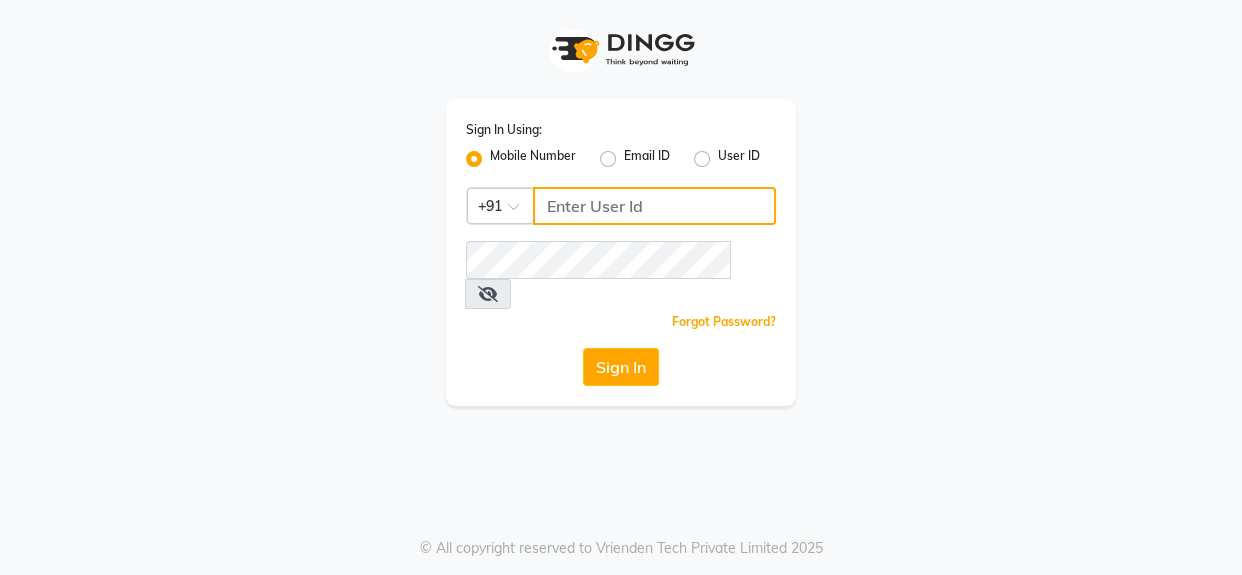 click 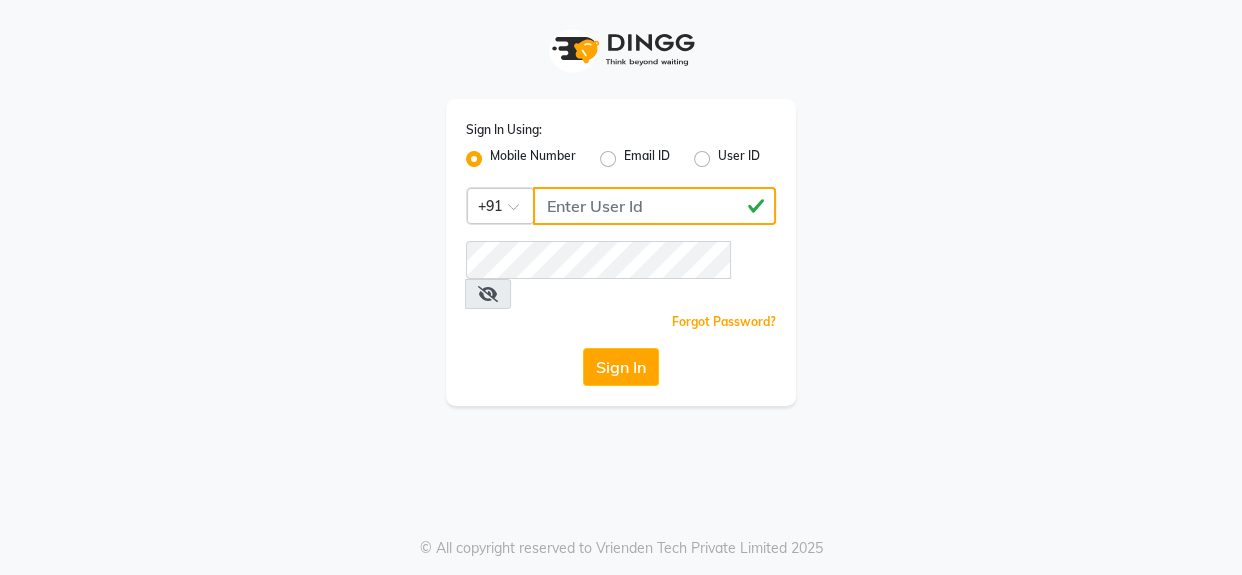 type on "[PHONE]" 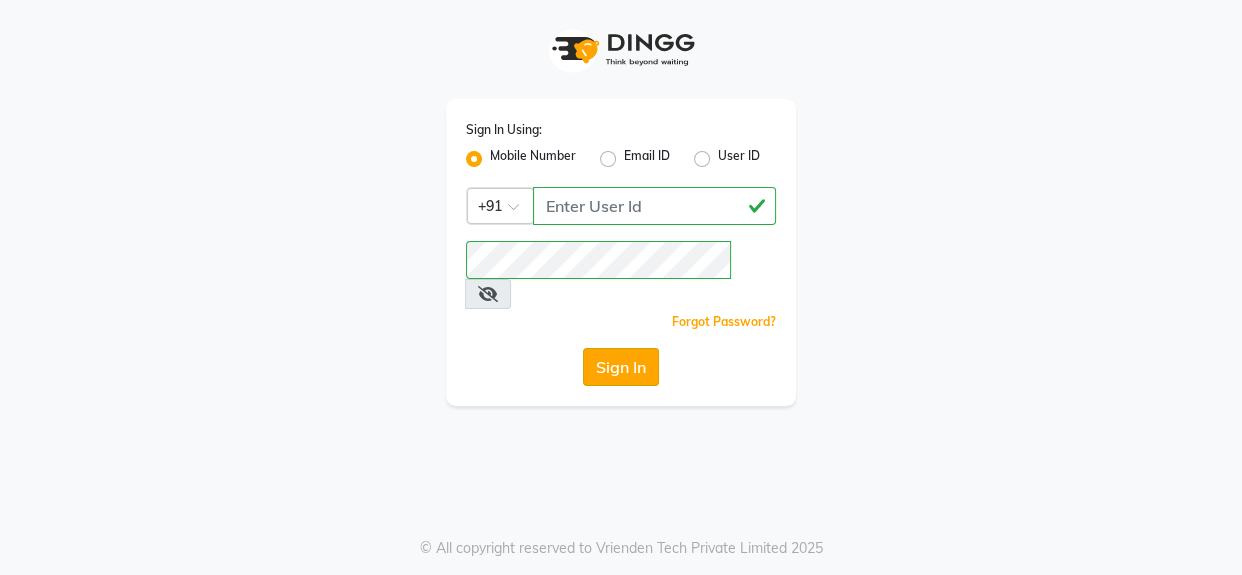 click on "Sign In" 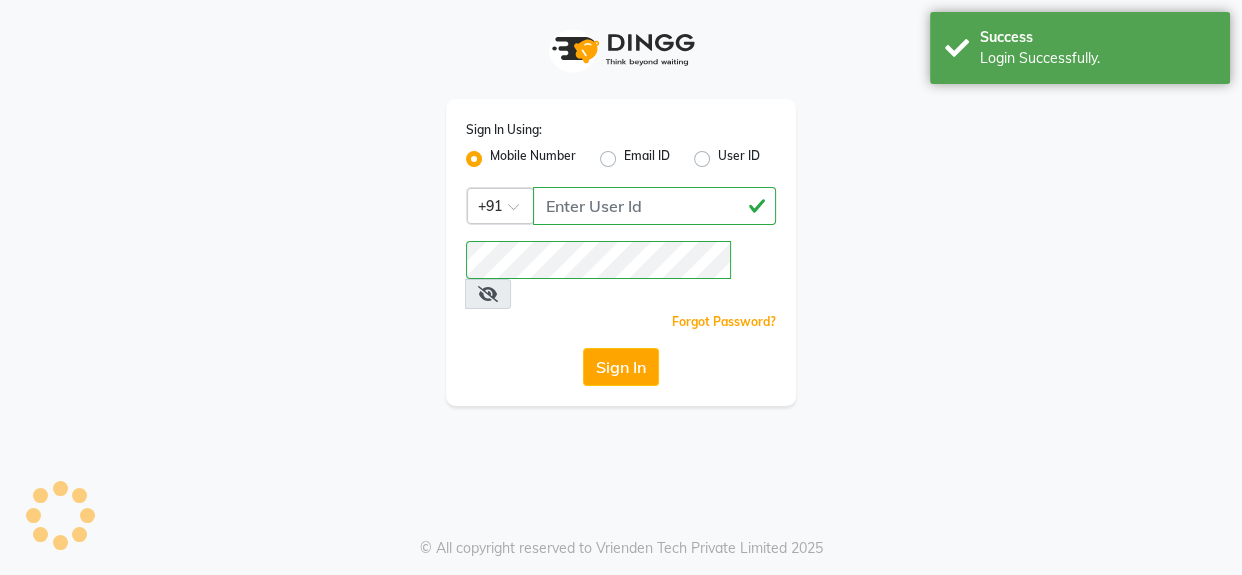 click on "Login Successfully." at bounding box center (1097, 58) 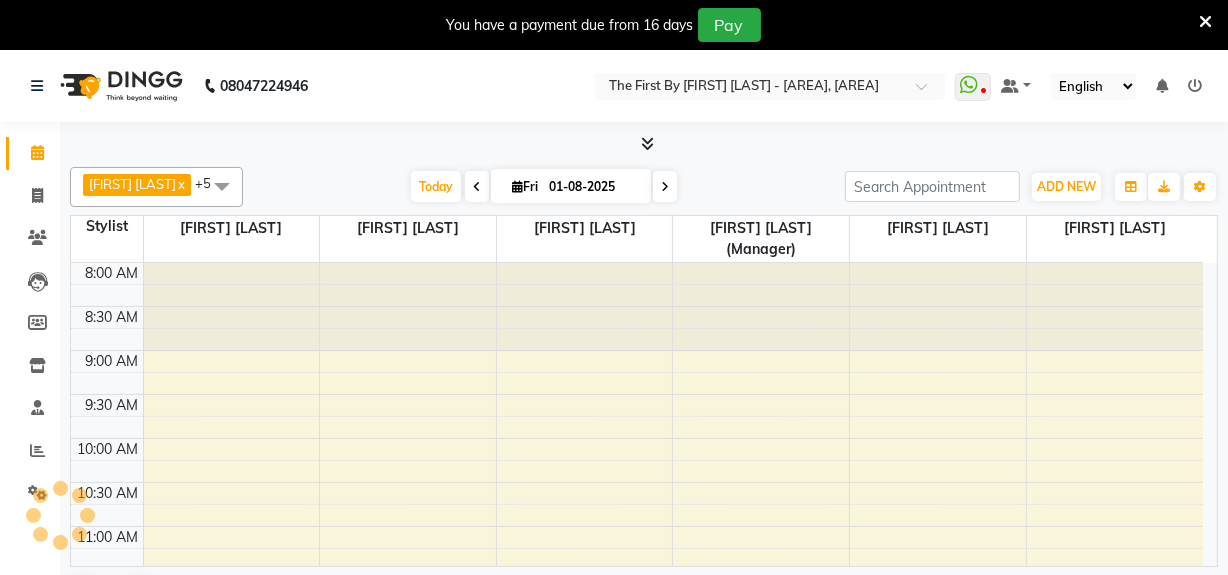 scroll, scrollTop: 0, scrollLeft: 0, axis: both 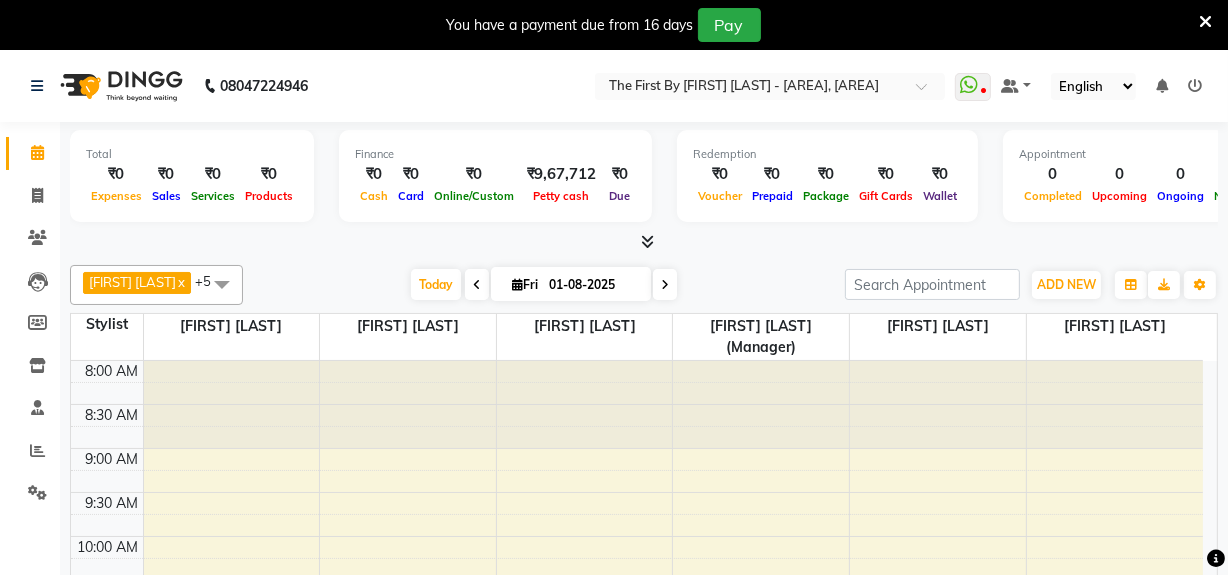 click at bounding box center [1205, 22] 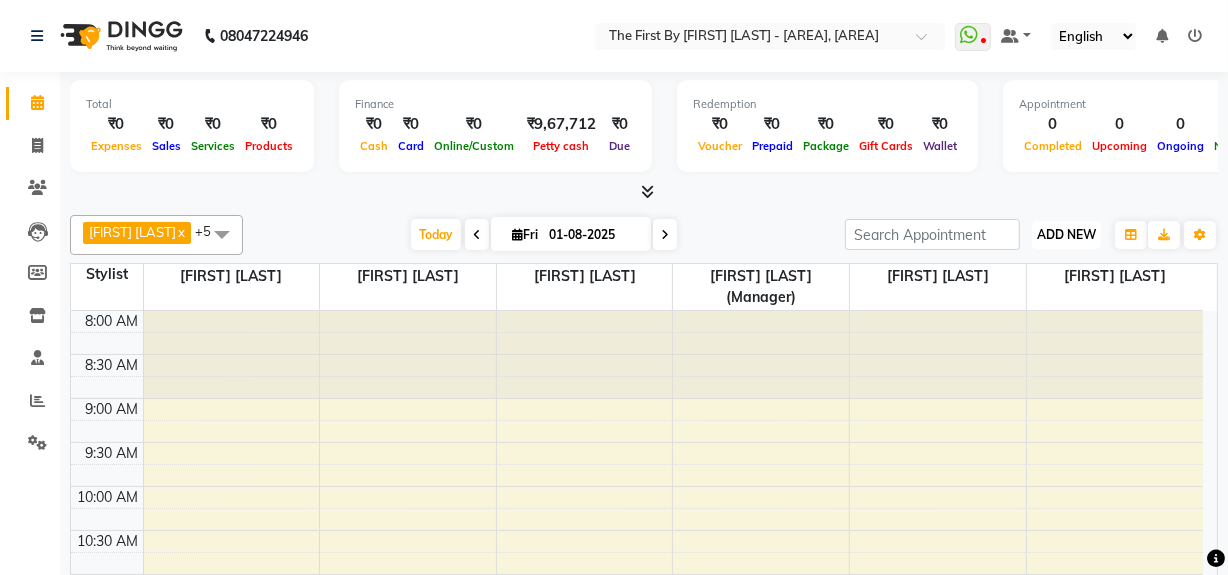 drag, startPoint x: 1048, startPoint y: 225, endPoint x: 1052, endPoint y: 271, distance: 46.173584 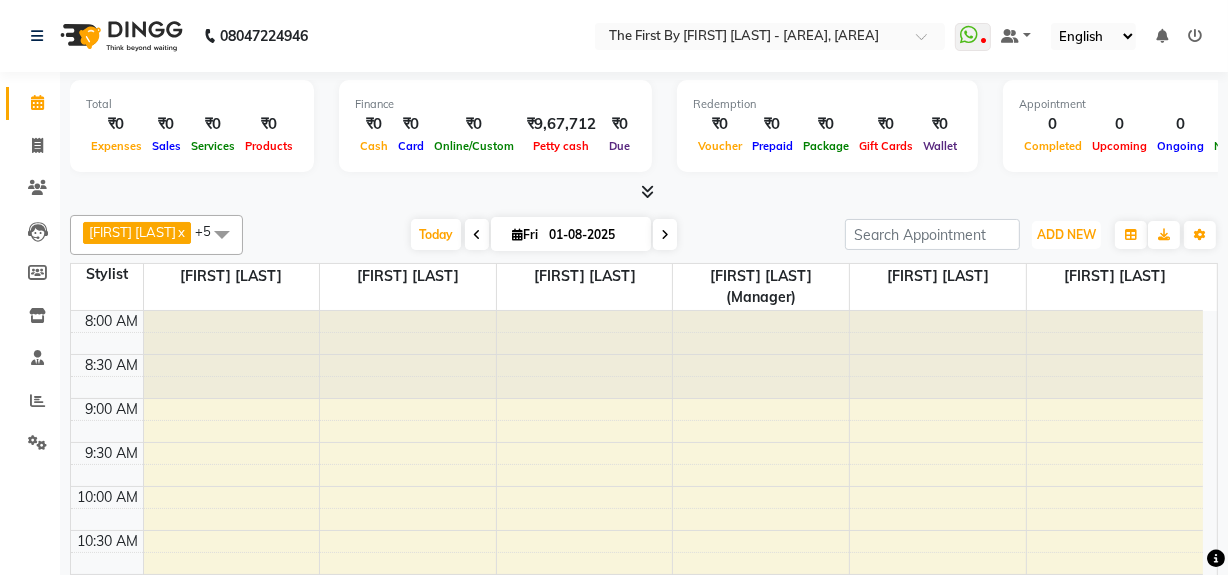 click on "ADD NEW" at bounding box center (1066, 234) 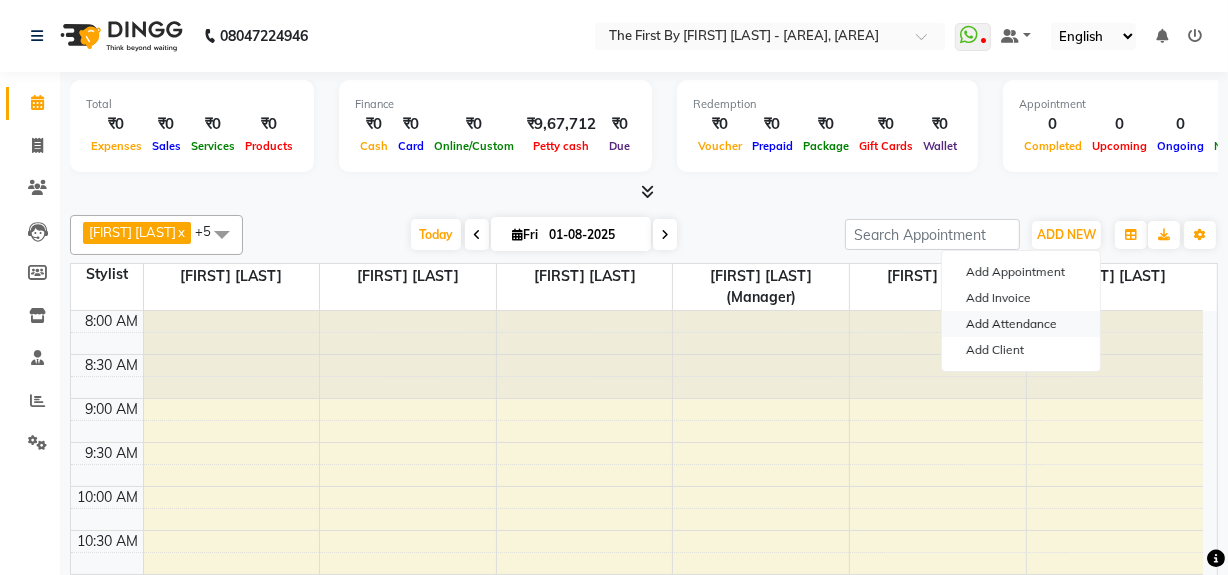 click on "Add Attendance" at bounding box center (1021, 324) 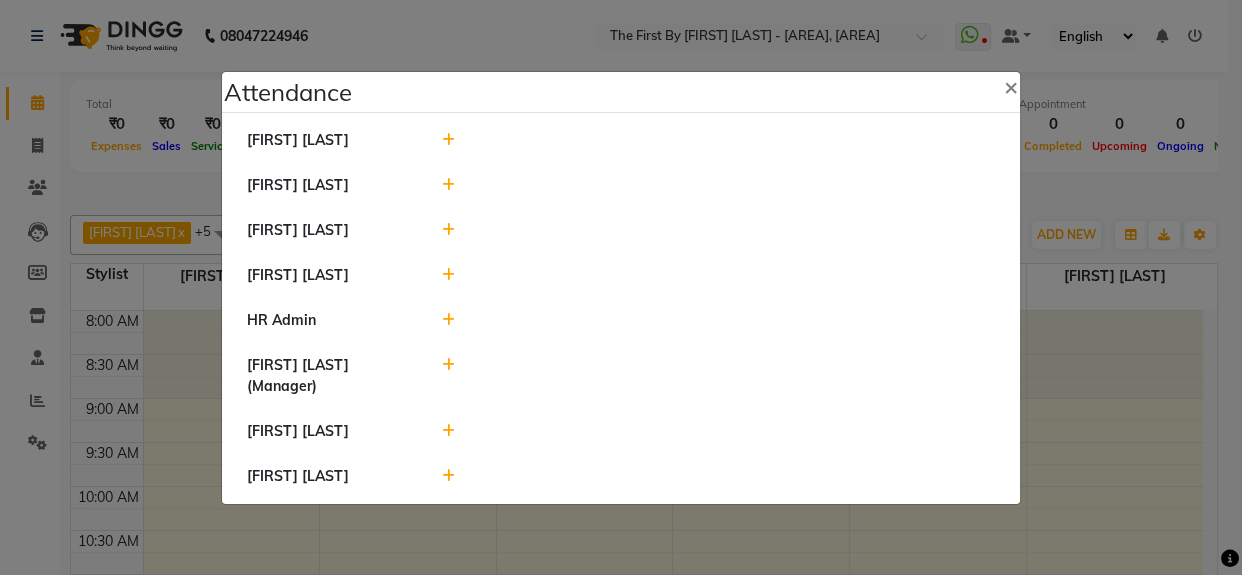 click 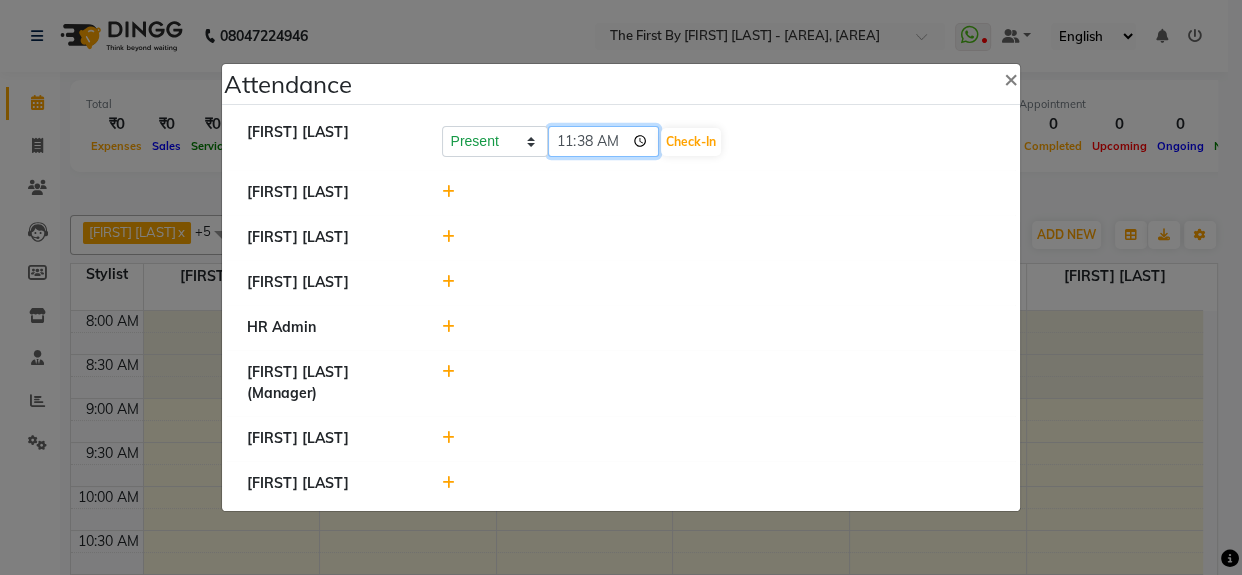 click on "11:38" 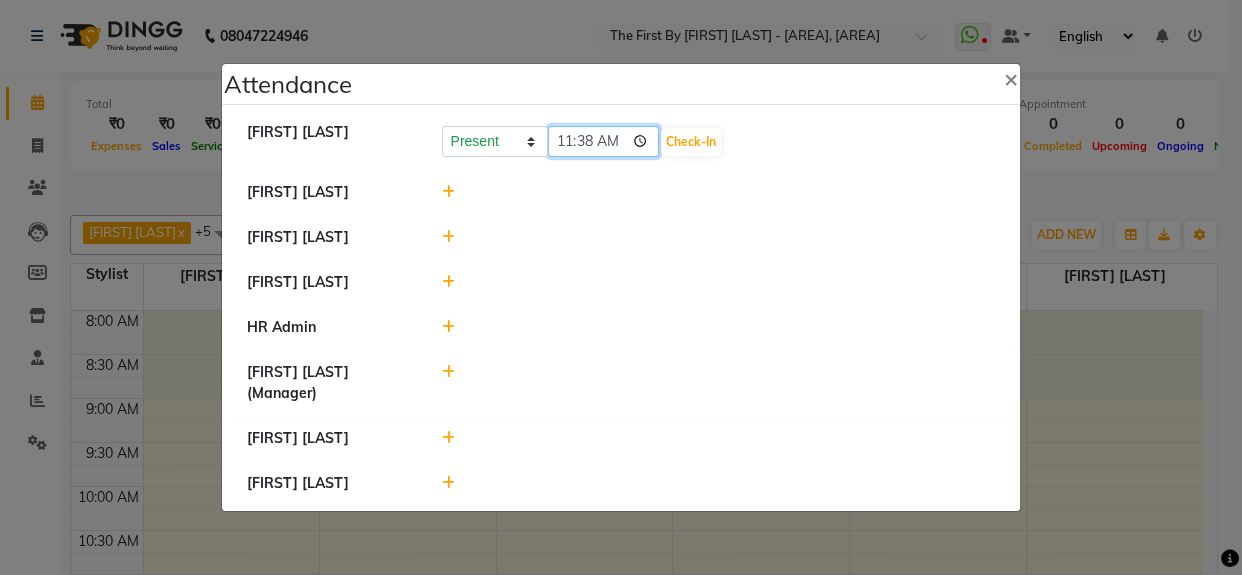 type on "11:00" 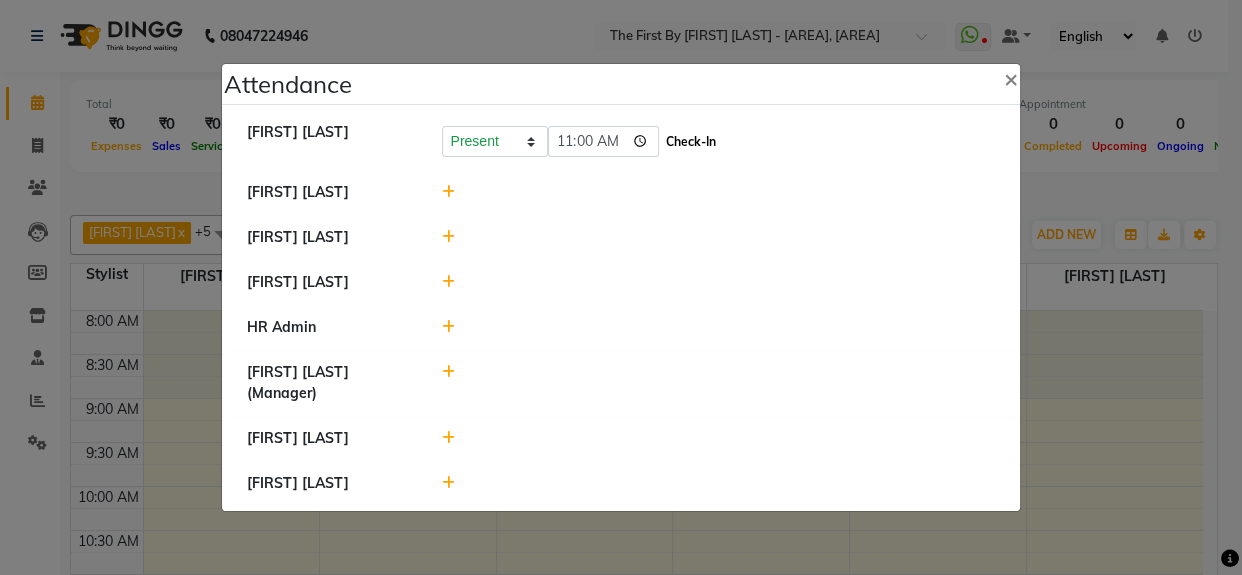 click on "Check-In" 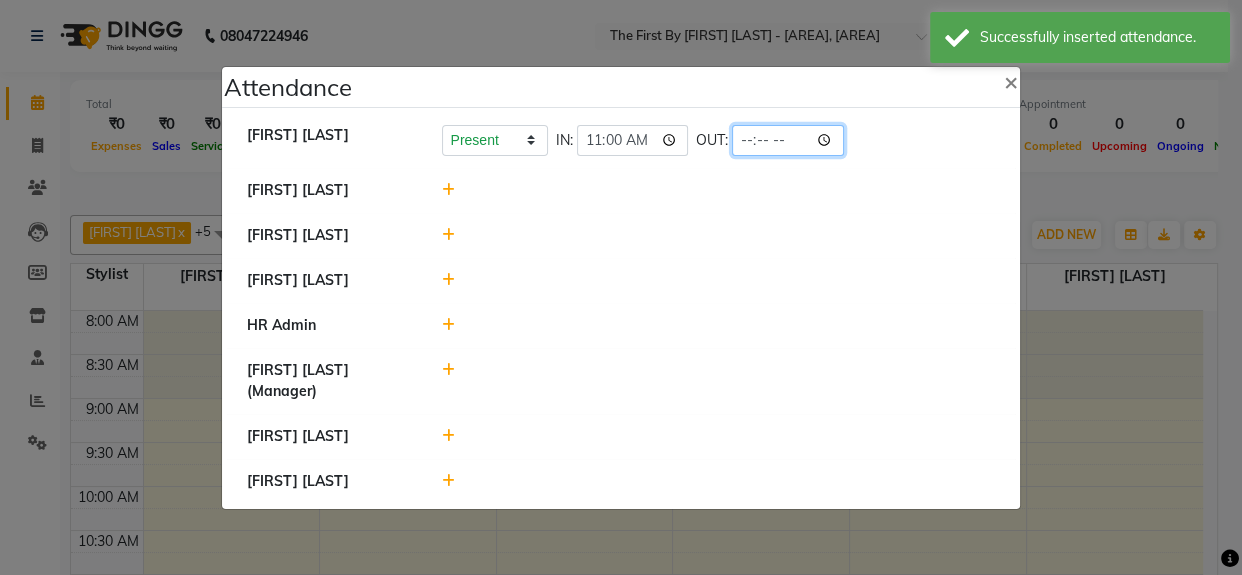 click 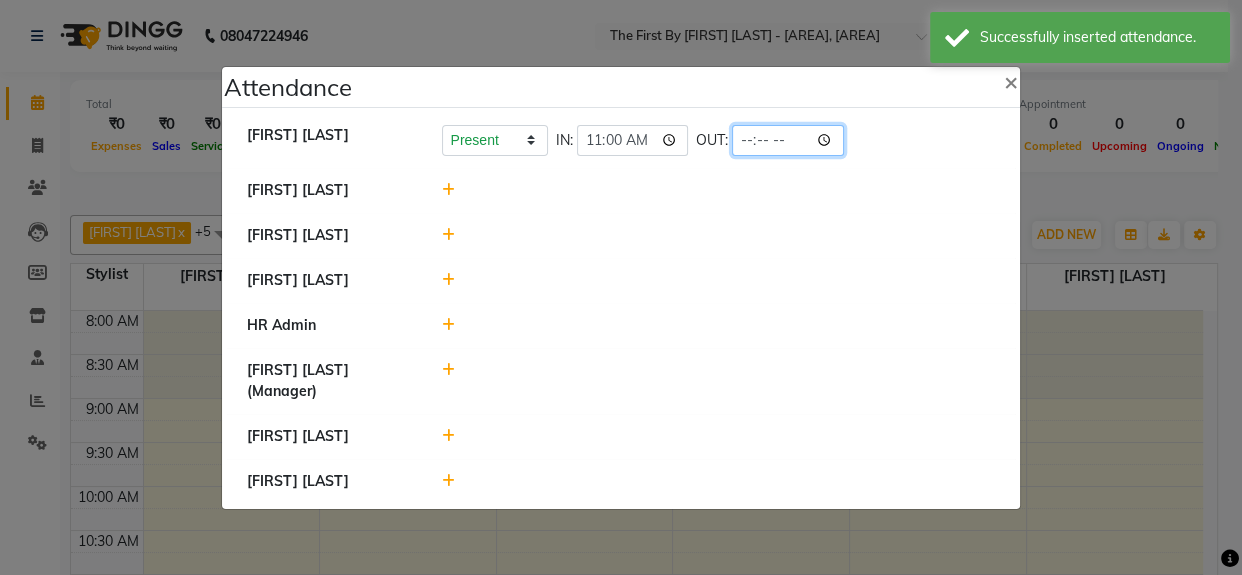 type on "20:00" 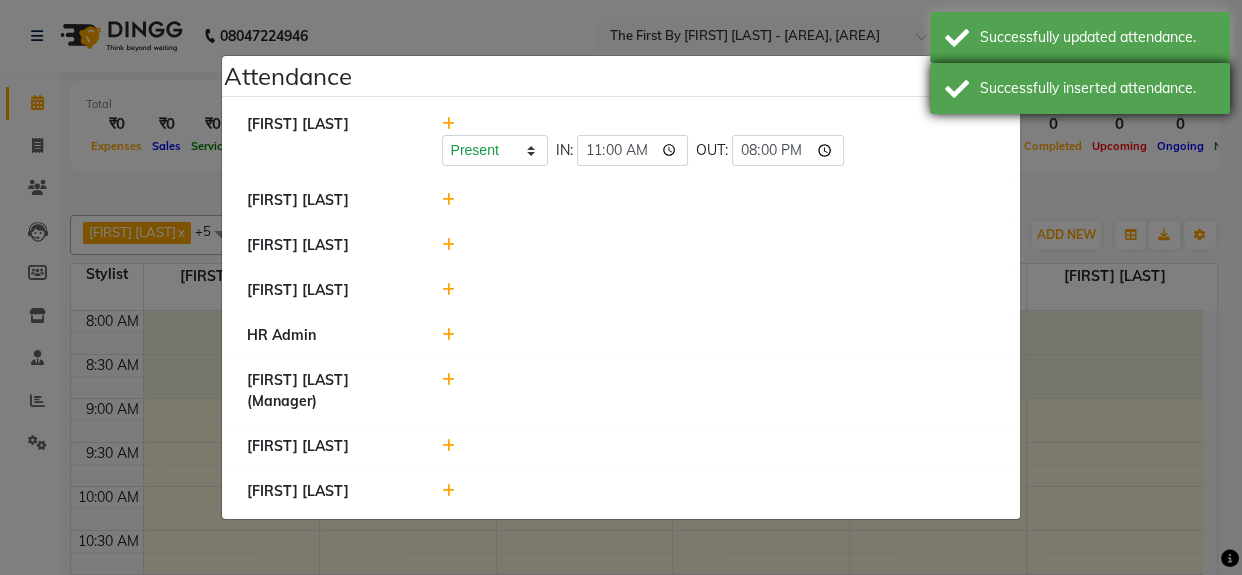 click on "Successfully inserted attendance." at bounding box center (1080, 88) 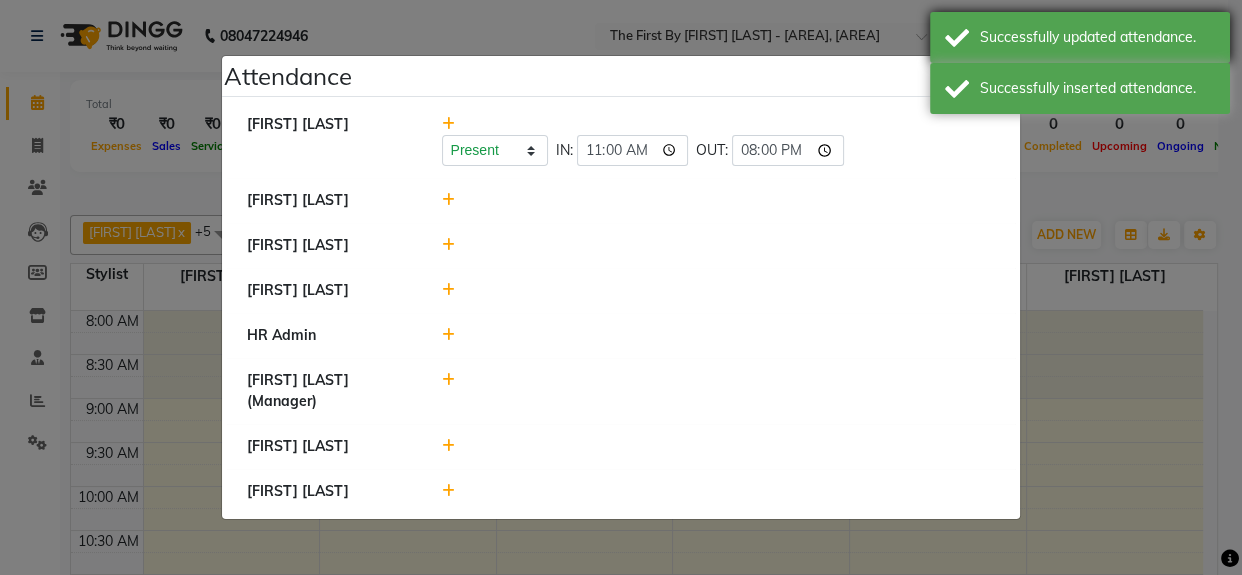 click on "Successfully updated attendance." at bounding box center (1097, 37) 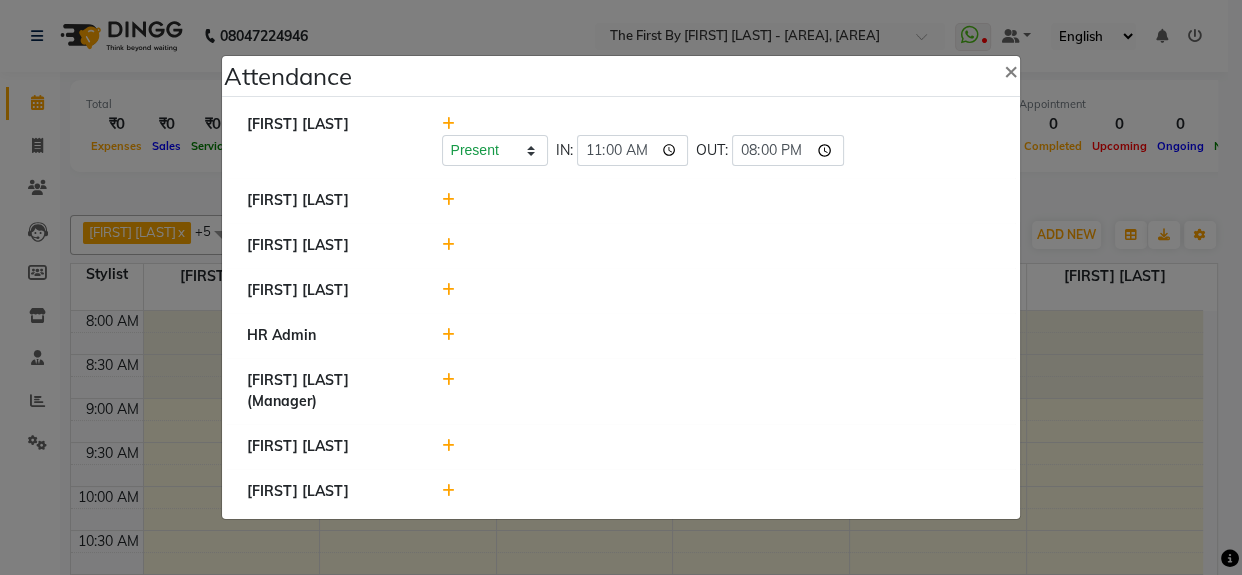 click 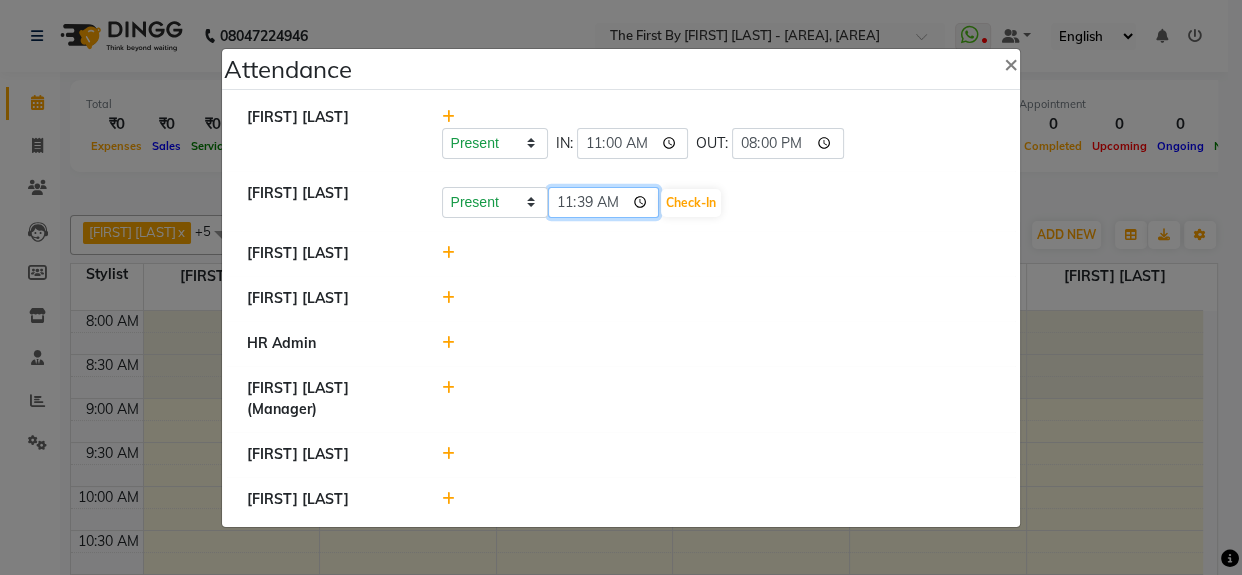 click on "11:39" 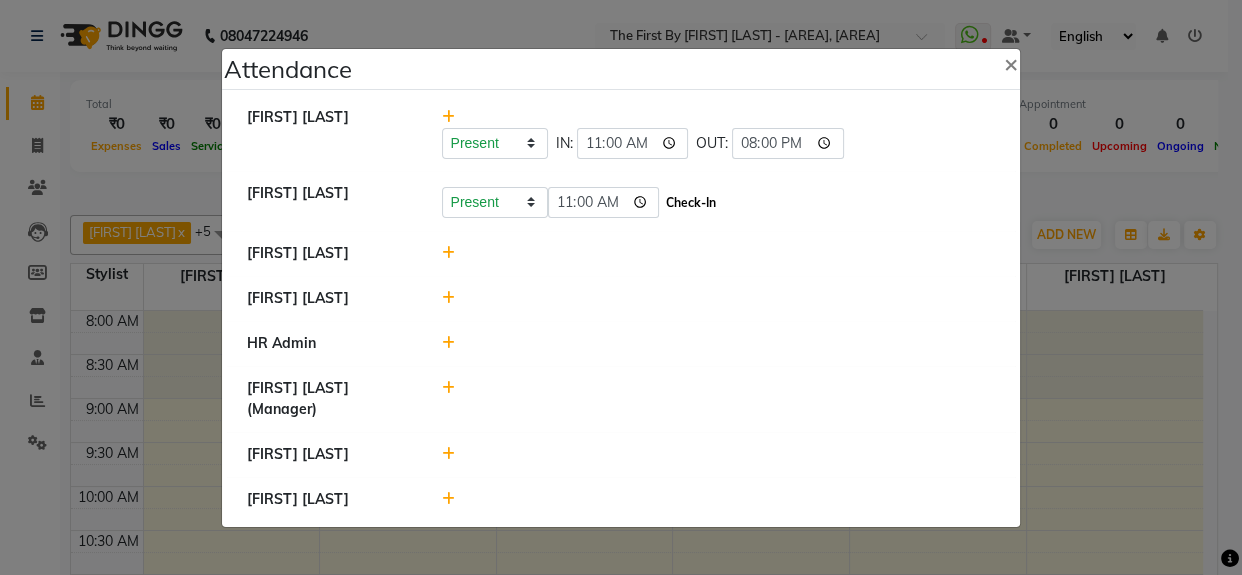 click on "Check-In" 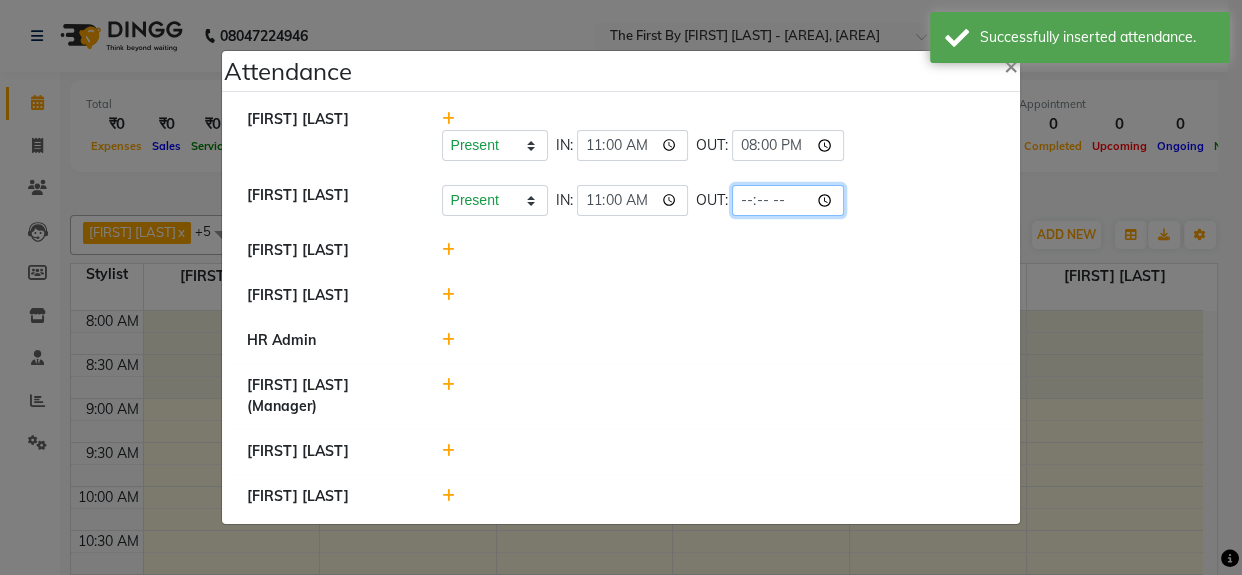 click 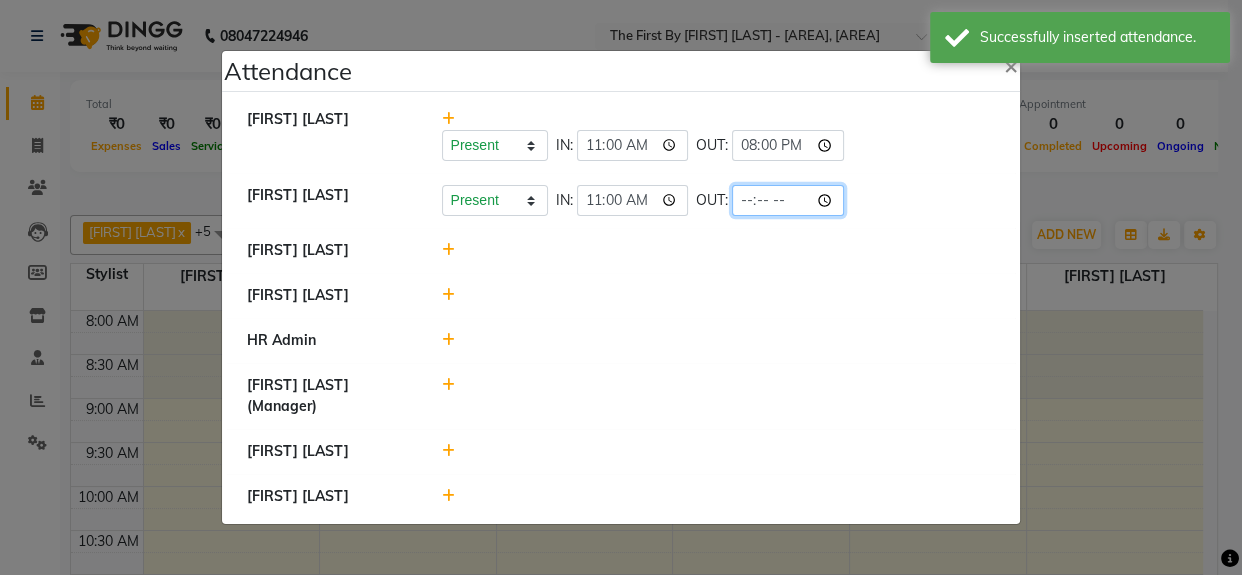 type on "20:00" 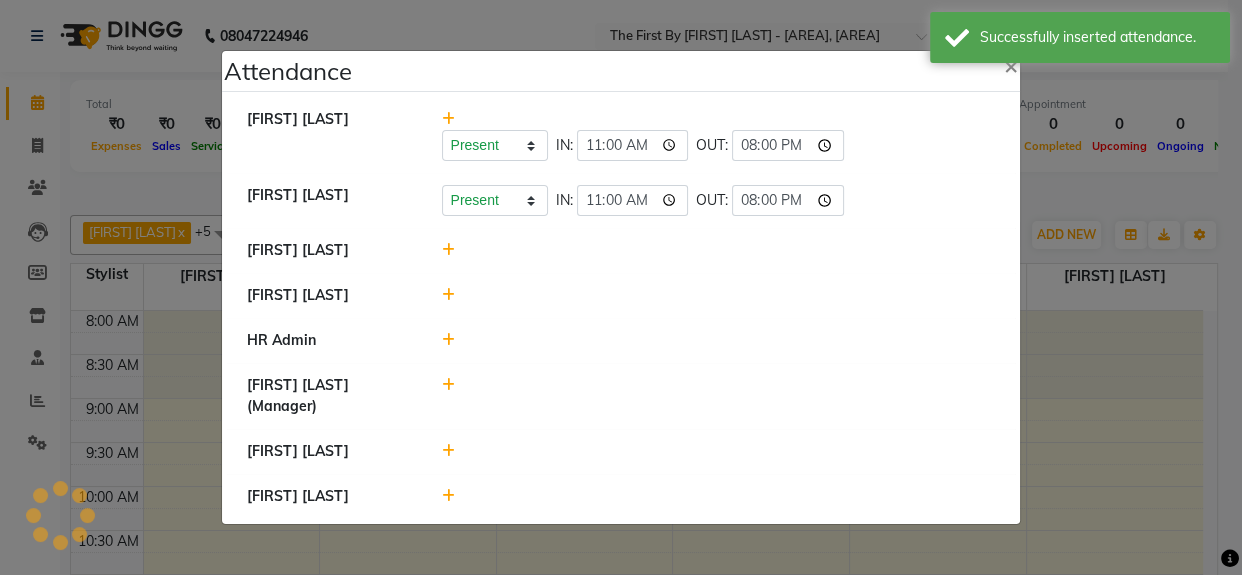 click 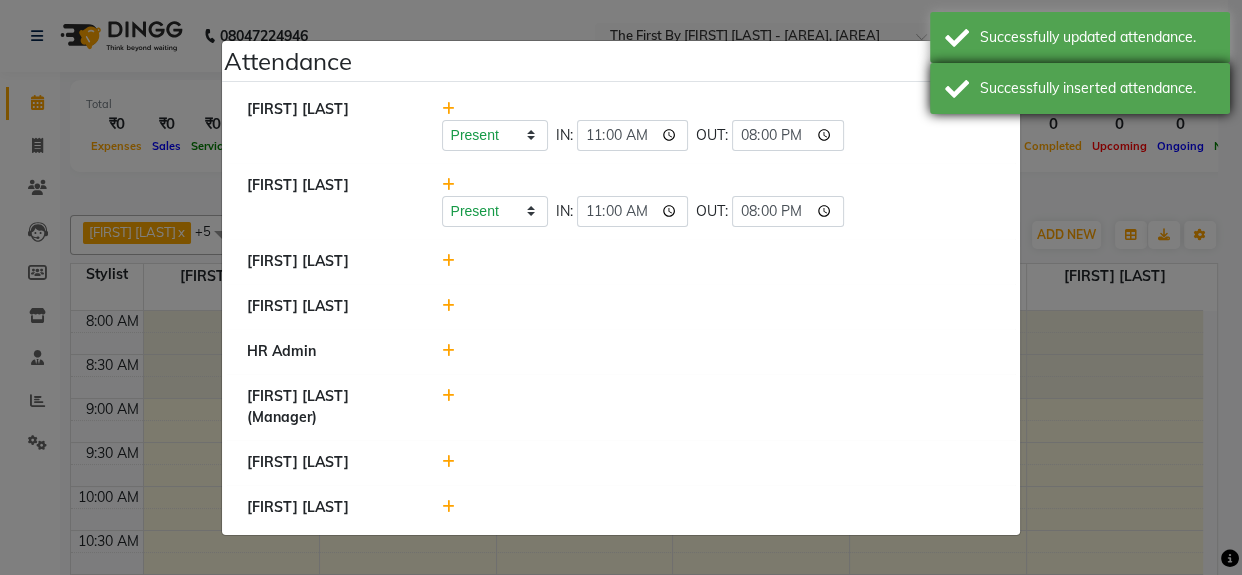 click on "Successfully inserted attendance." at bounding box center [1080, 88] 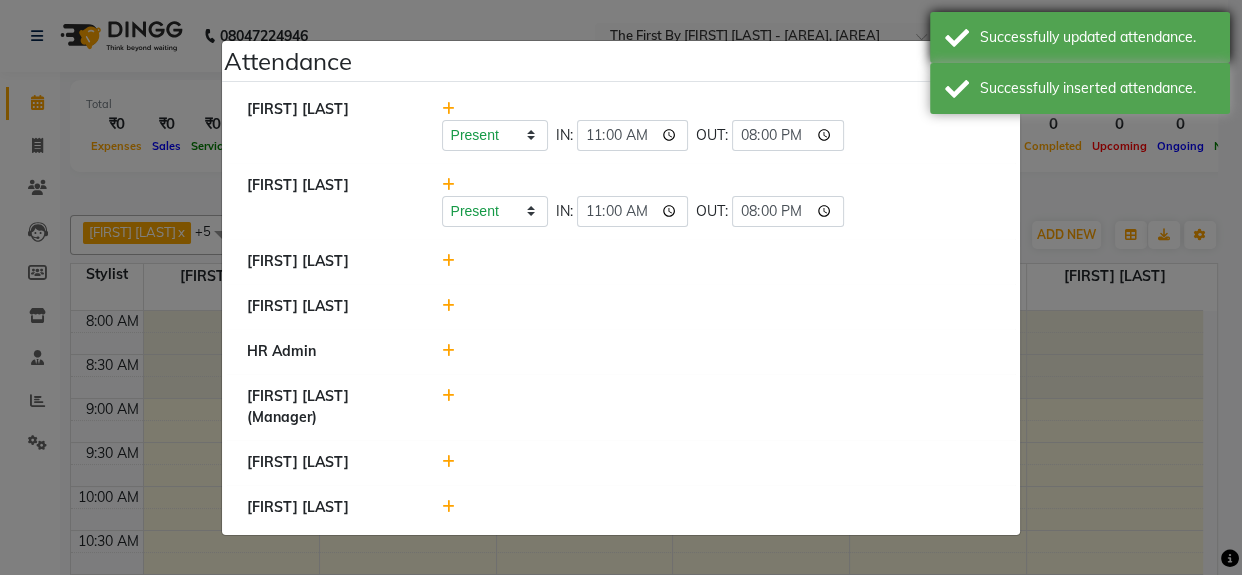 drag, startPoint x: 1101, startPoint y: 14, endPoint x: 1076, endPoint y: 36, distance: 33.30165 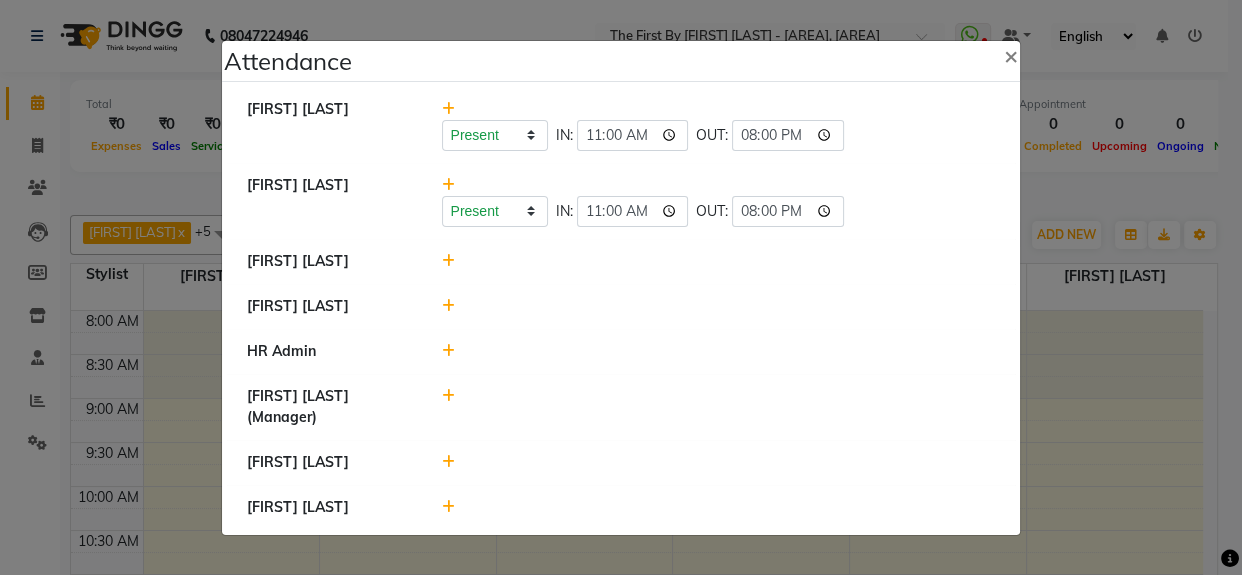 click 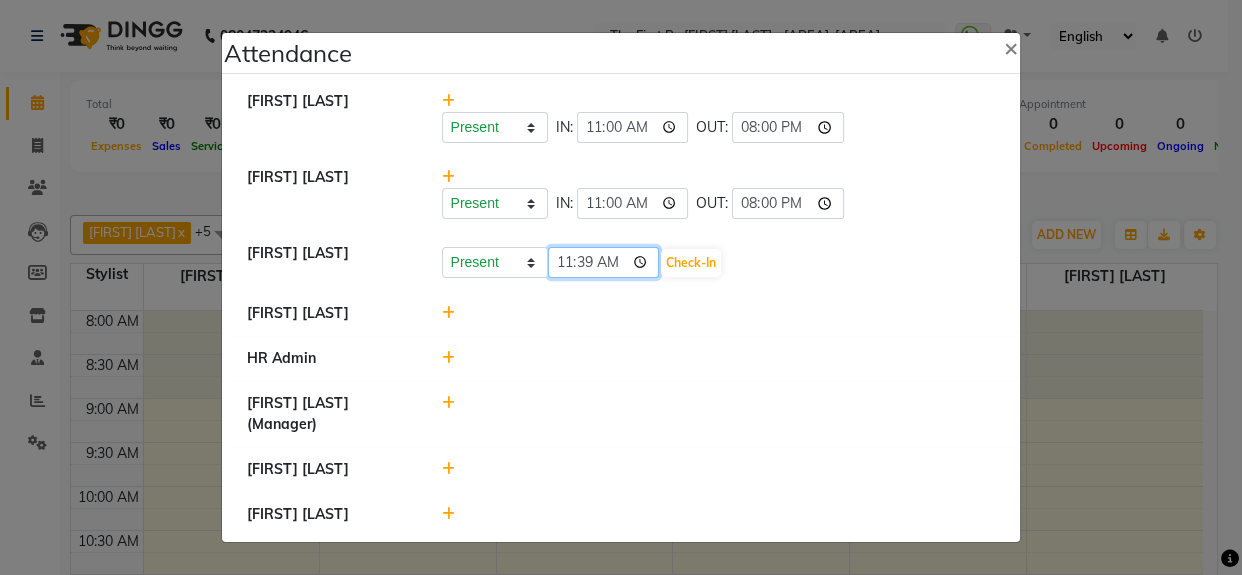 click on "11:39" 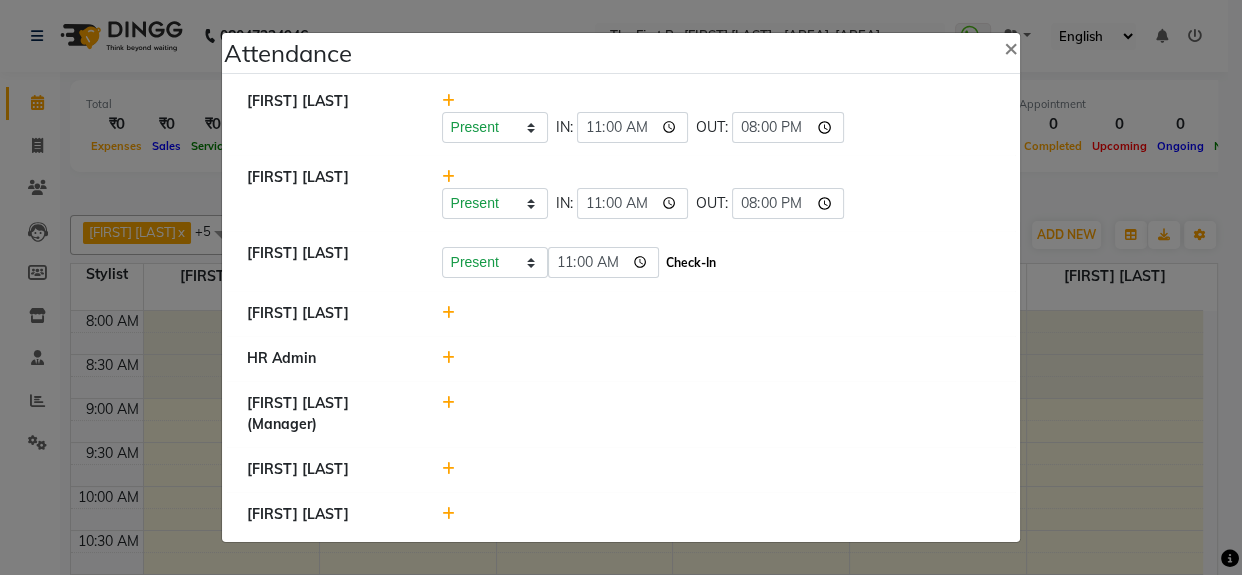 click on "Check-In" 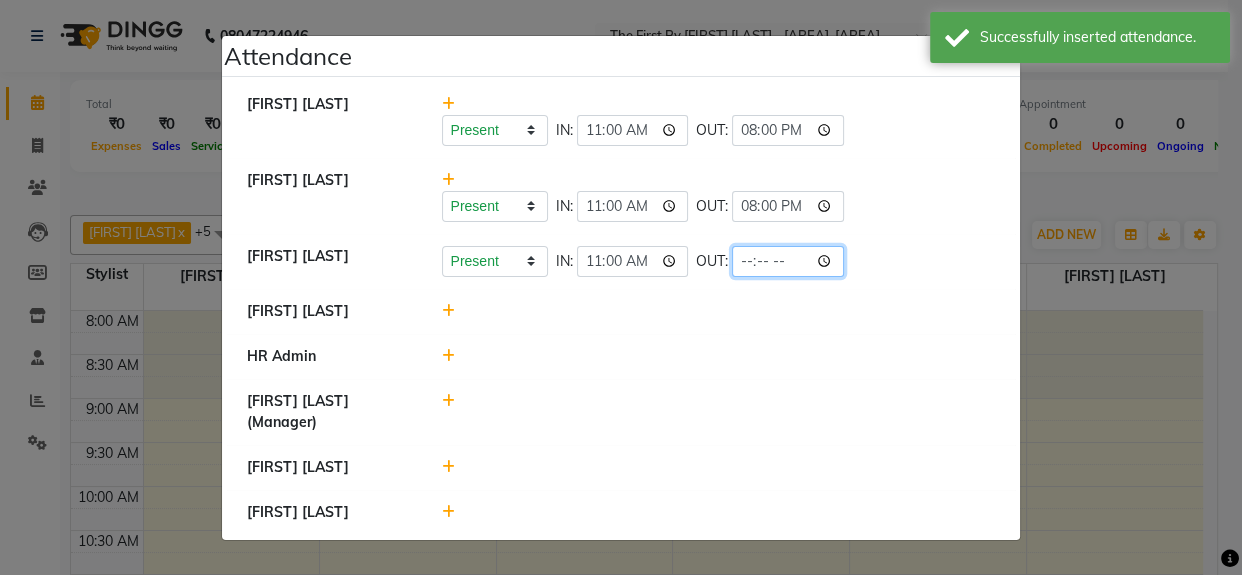 click 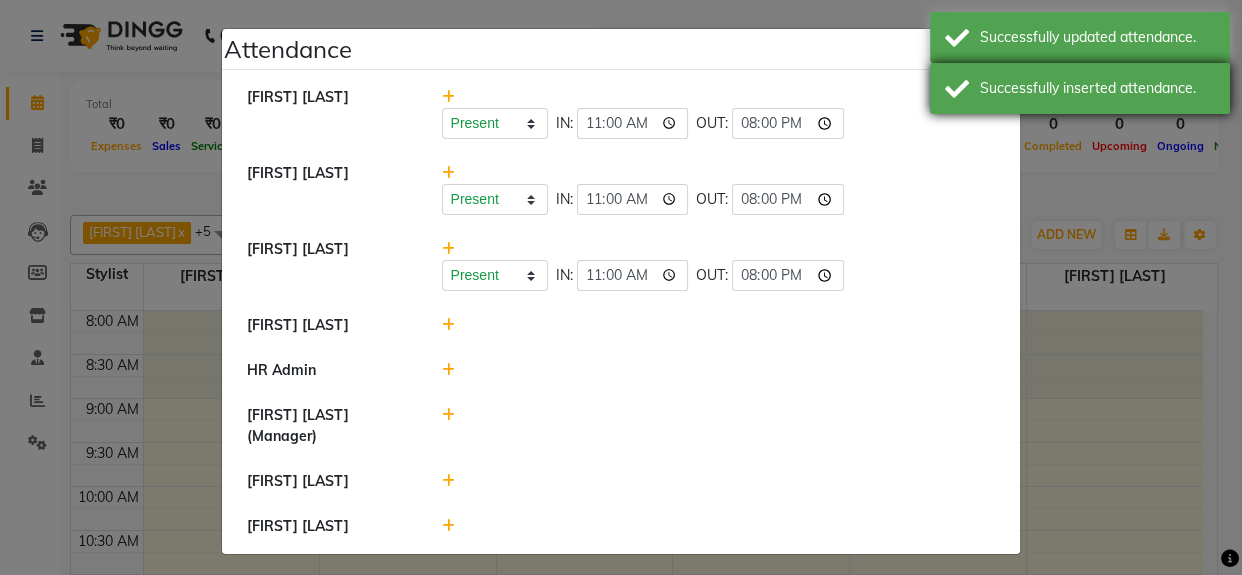 click on "Successfully inserted attendance." at bounding box center (1097, 88) 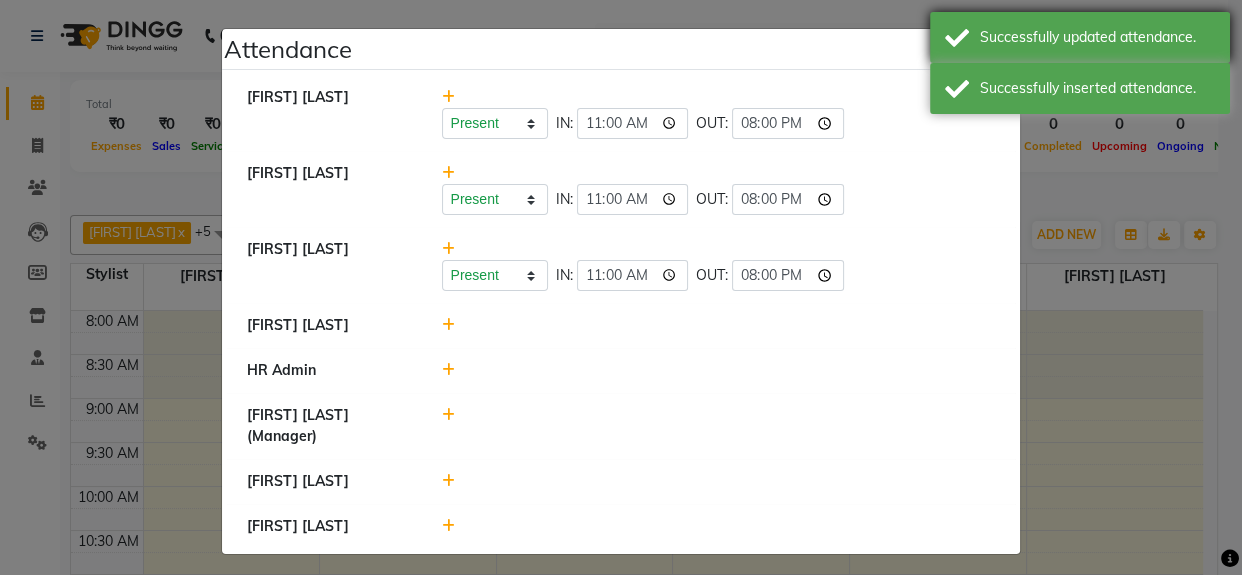 click on "Successfully updated attendance." at bounding box center (1080, 37) 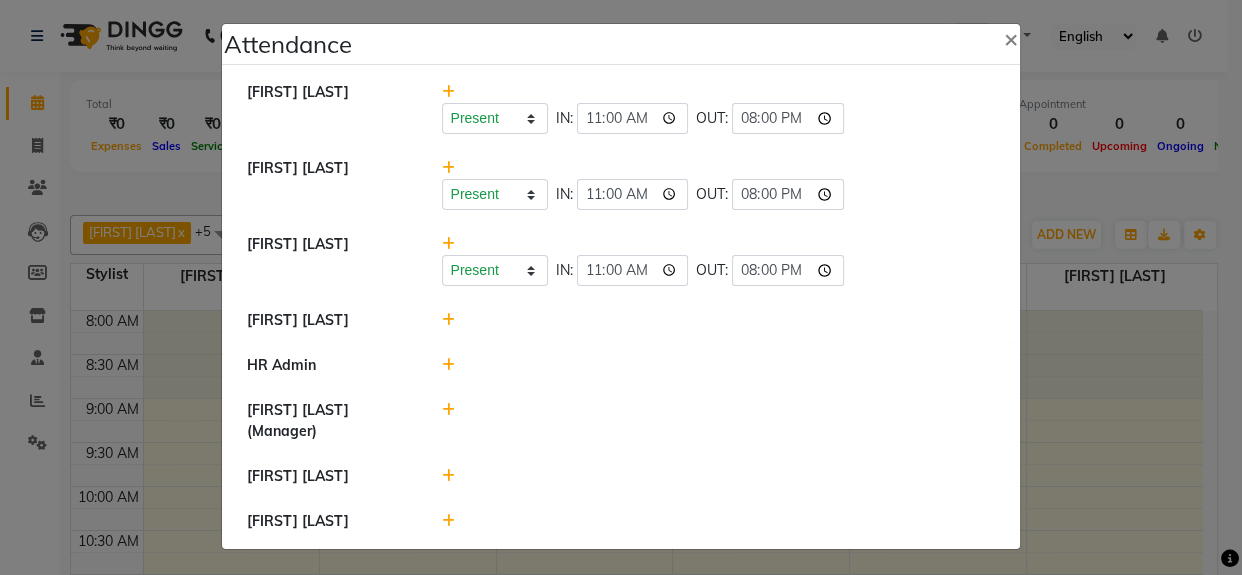 scroll, scrollTop: 6, scrollLeft: 0, axis: vertical 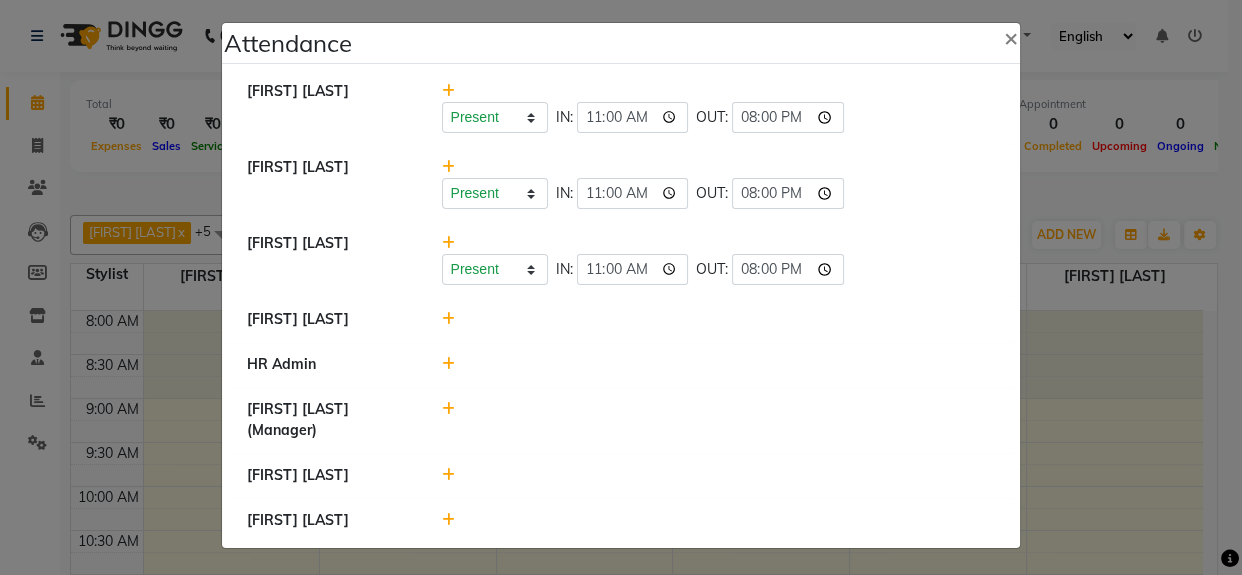 click 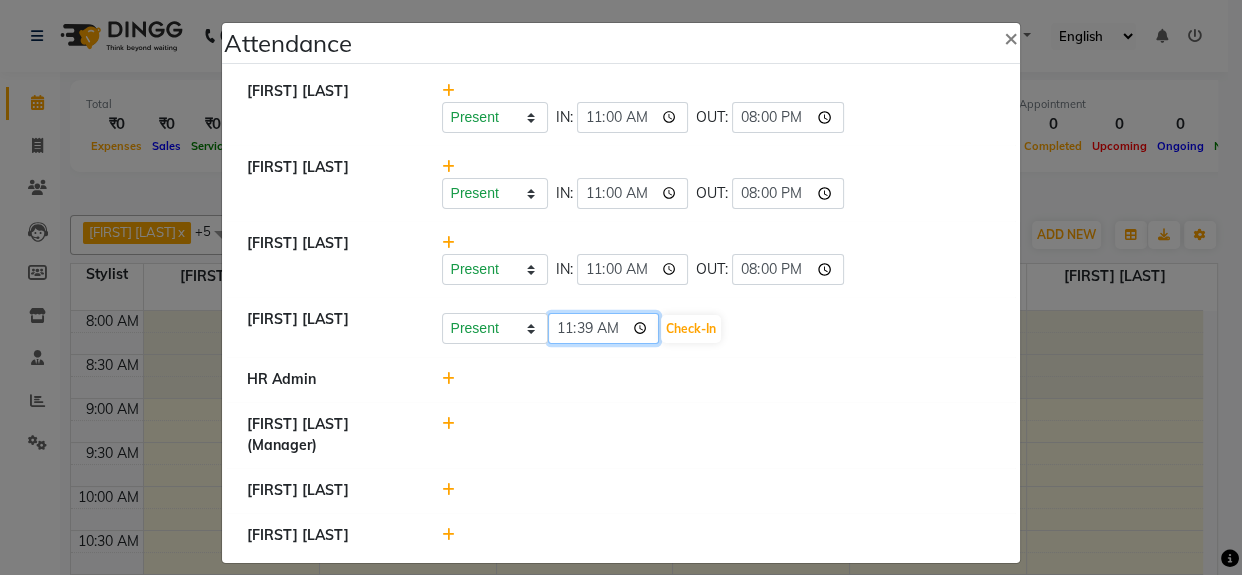 click on "11:39" 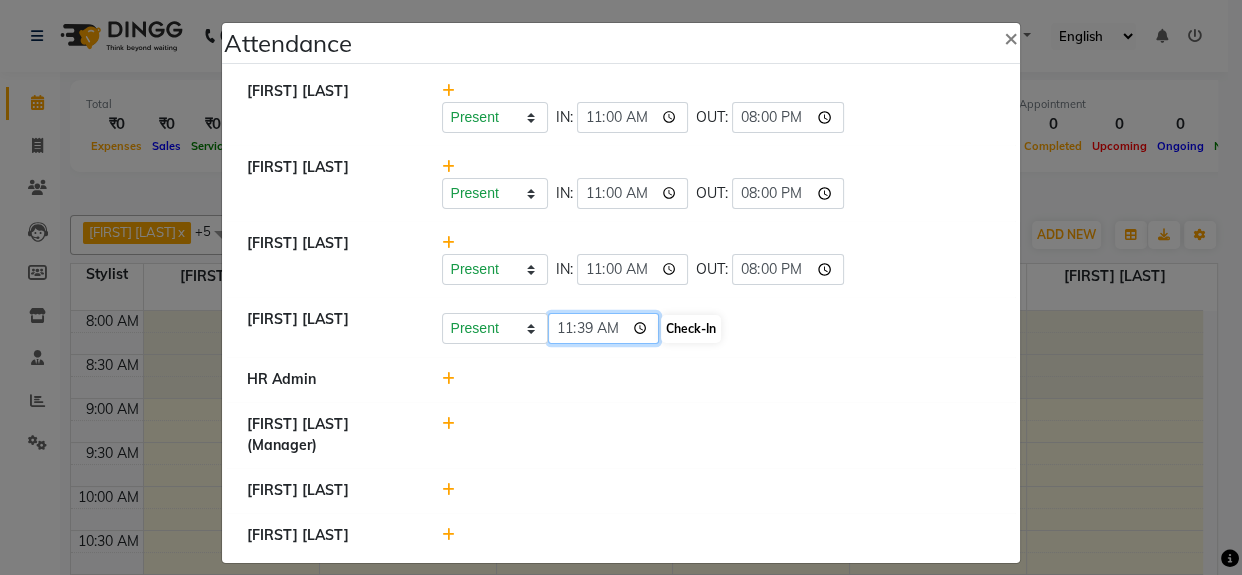 type on "11:00" 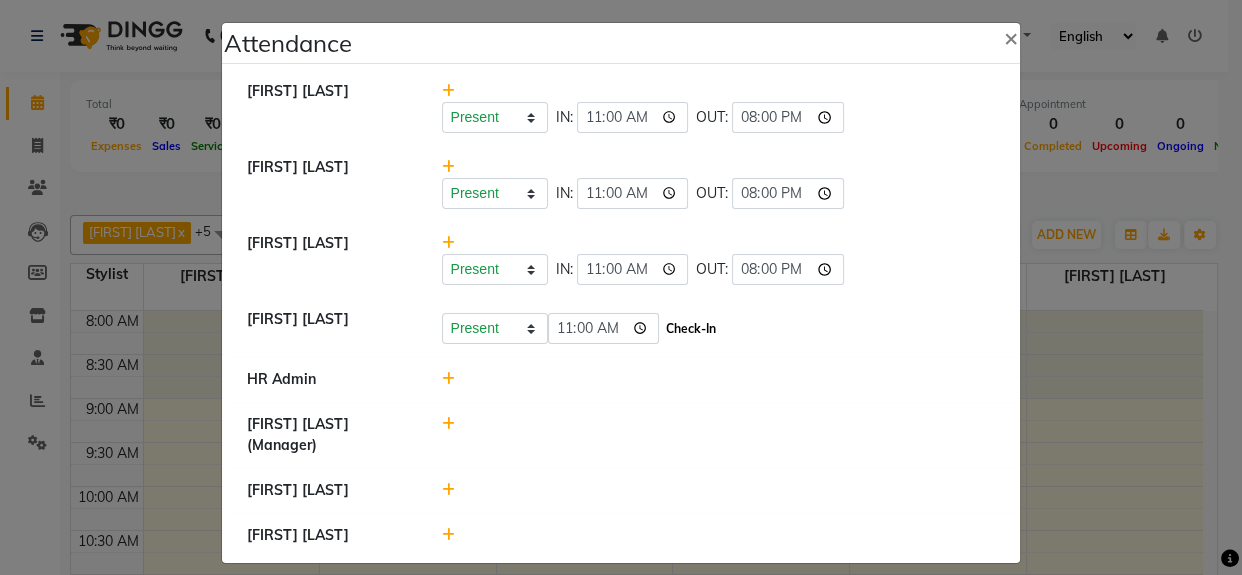 click on "Check-In" 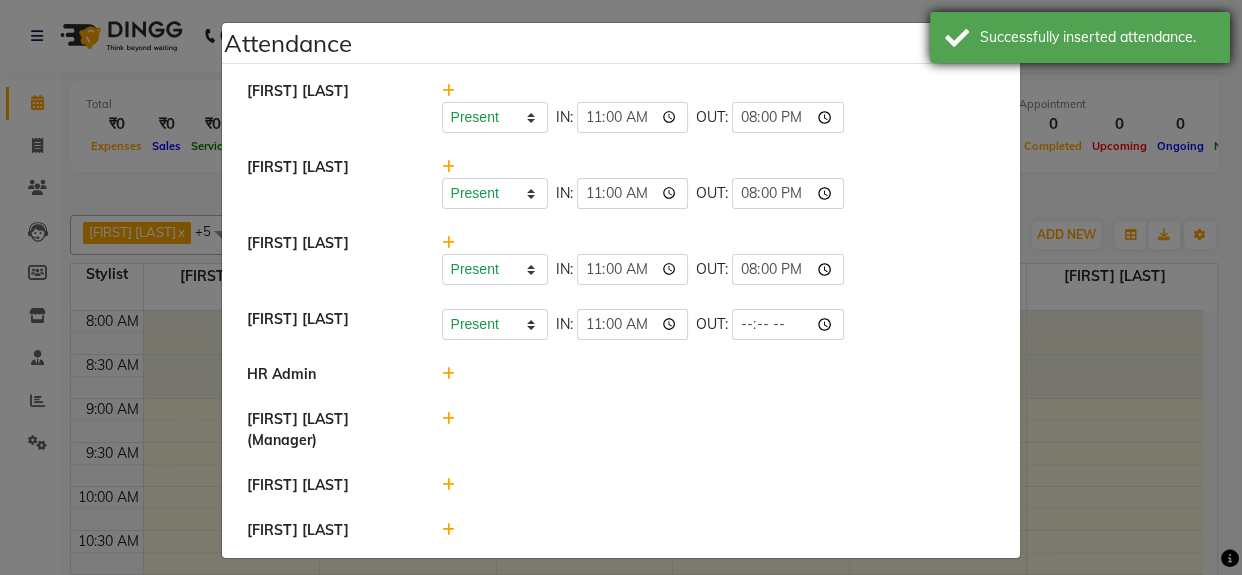 click on "Successfully inserted attendance." at bounding box center (1080, 37) 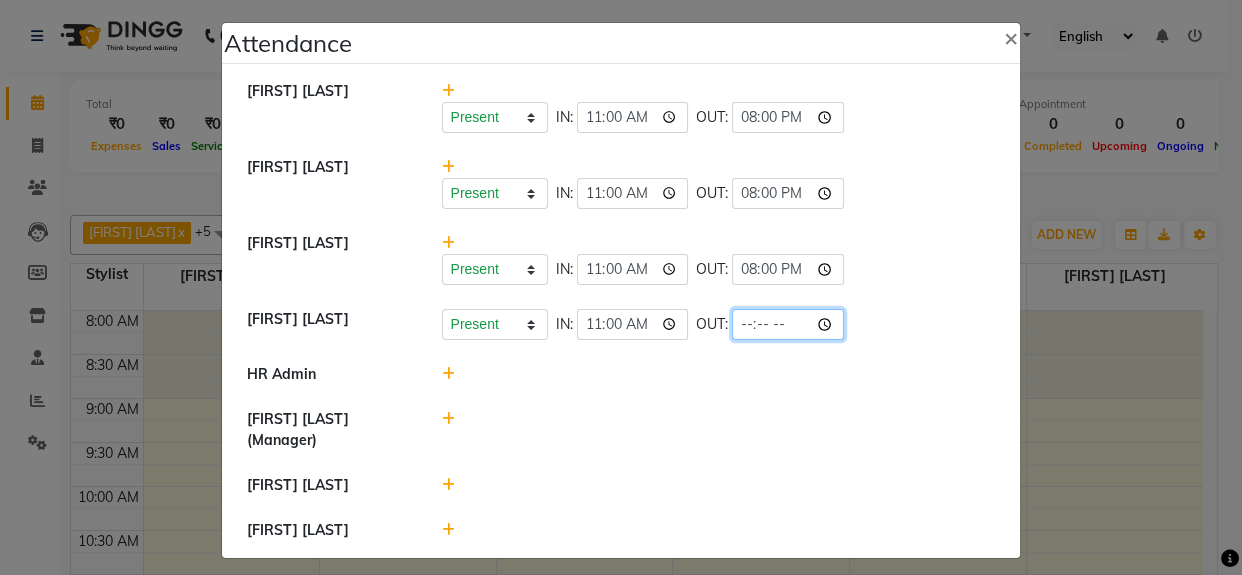 click 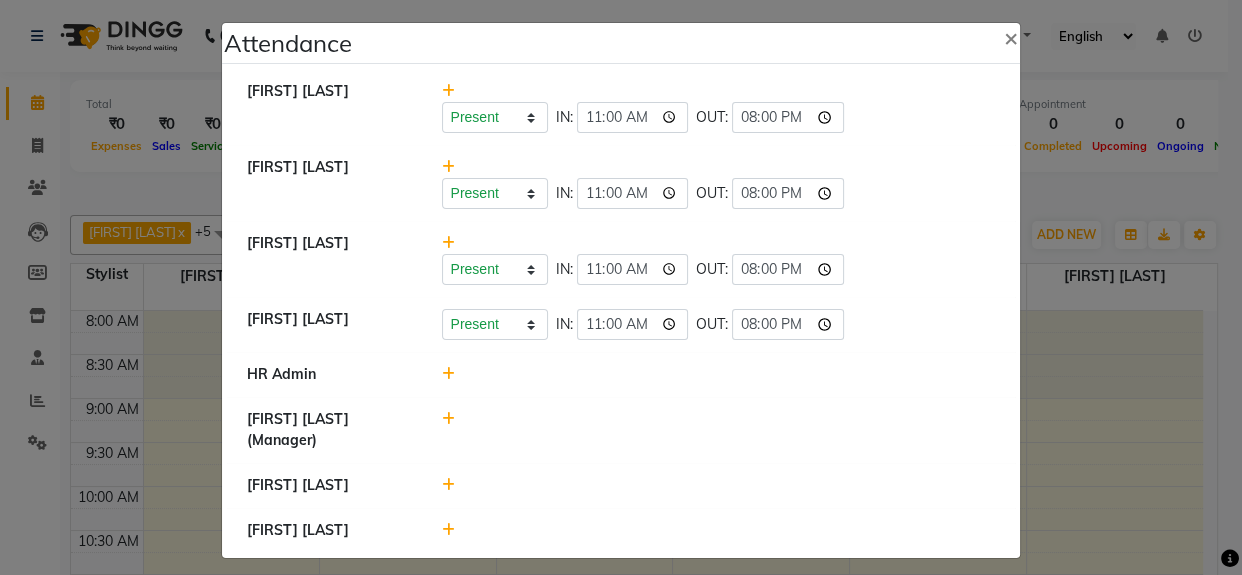 click on "[FIRST] [LAST]" 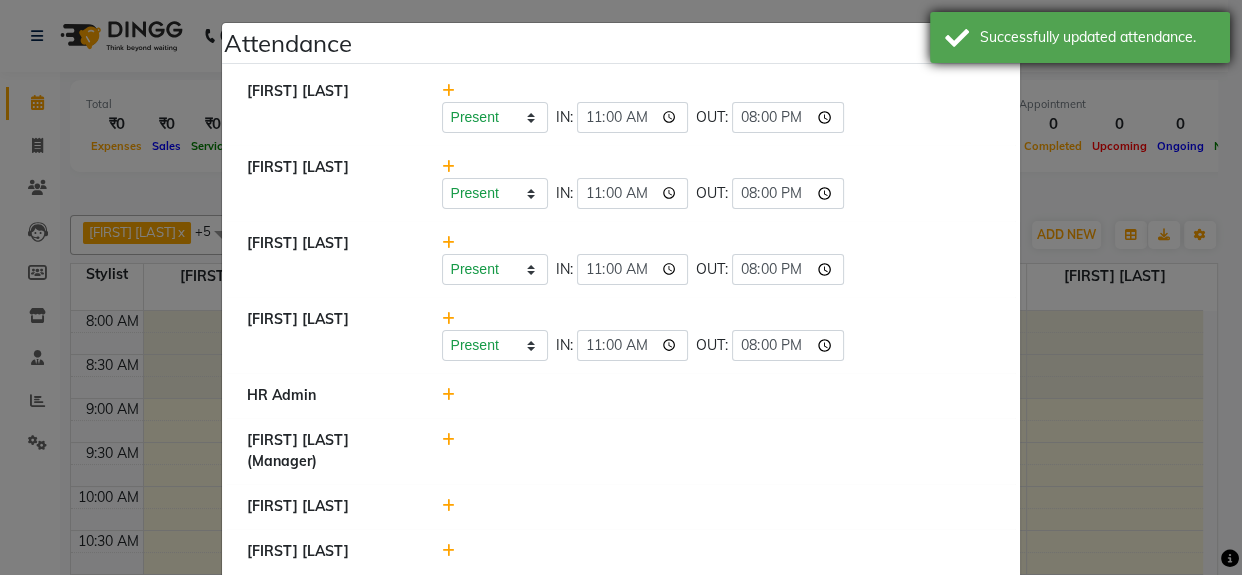 click on "Successfully updated attendance." at bounding box center [1080, 37] 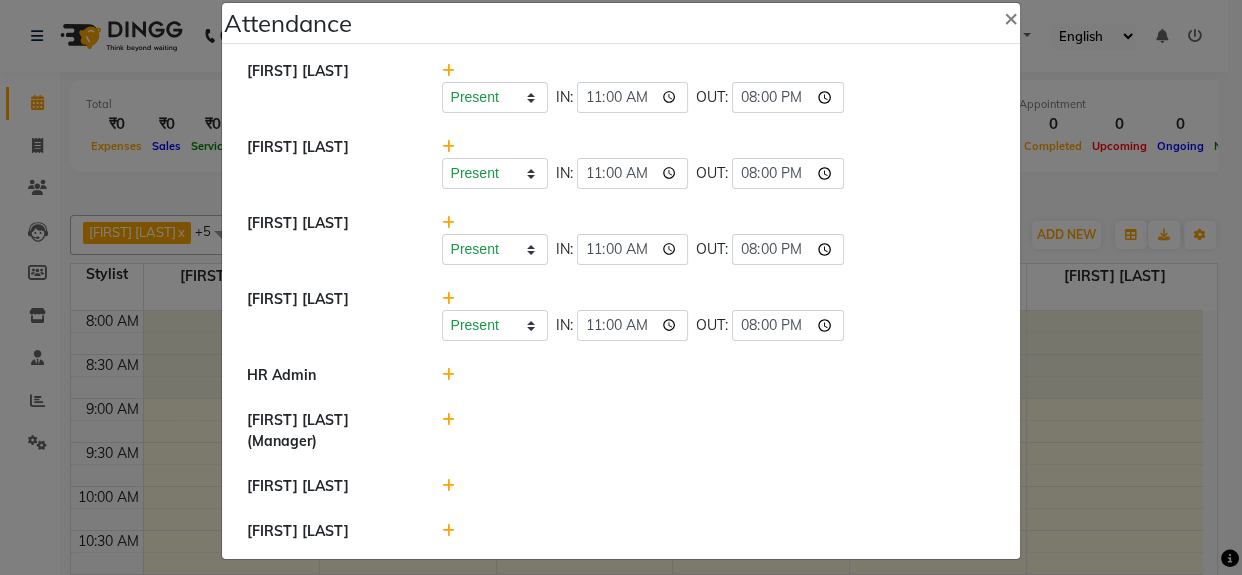 scroll, scrollTop: 37, scrollLeft: 0, axis: vertical 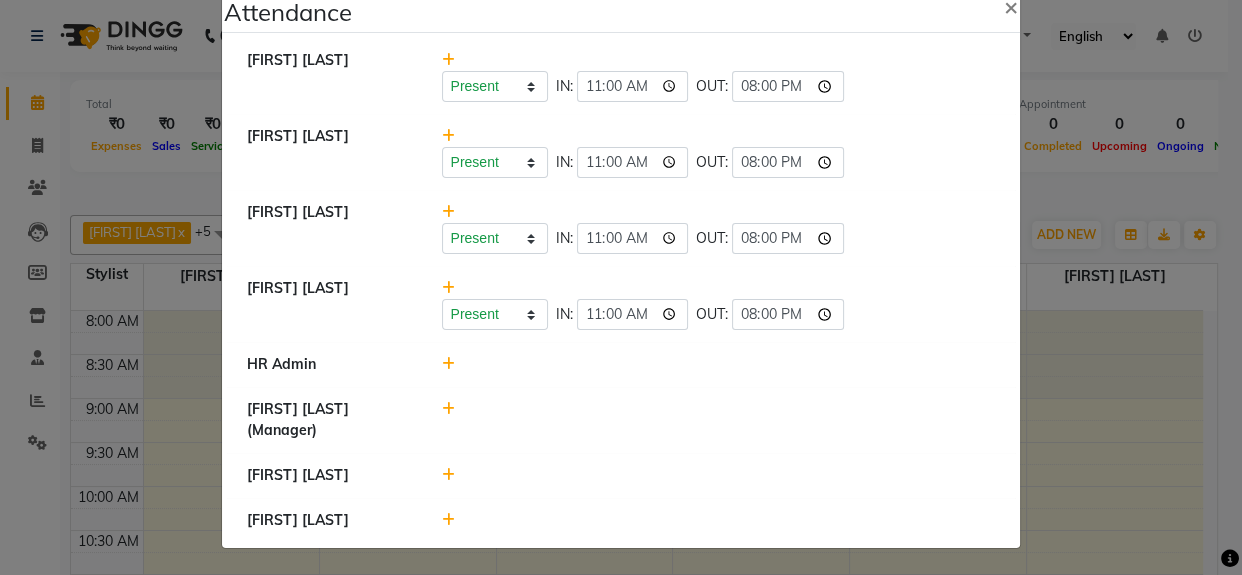 click 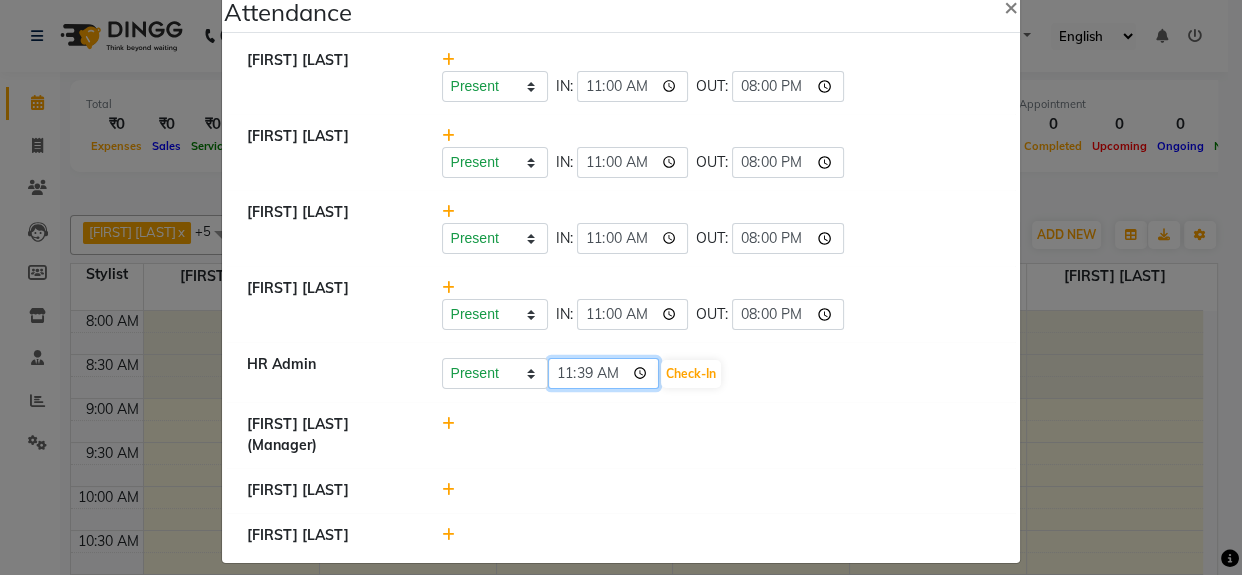 click on "11:39" 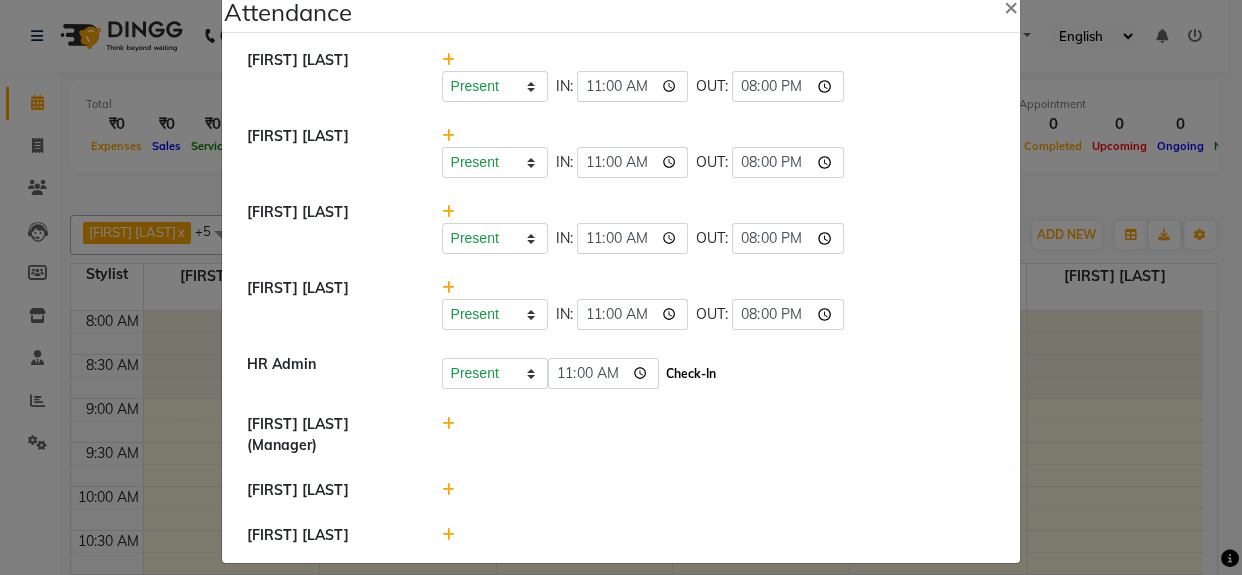 click on "Check-In" 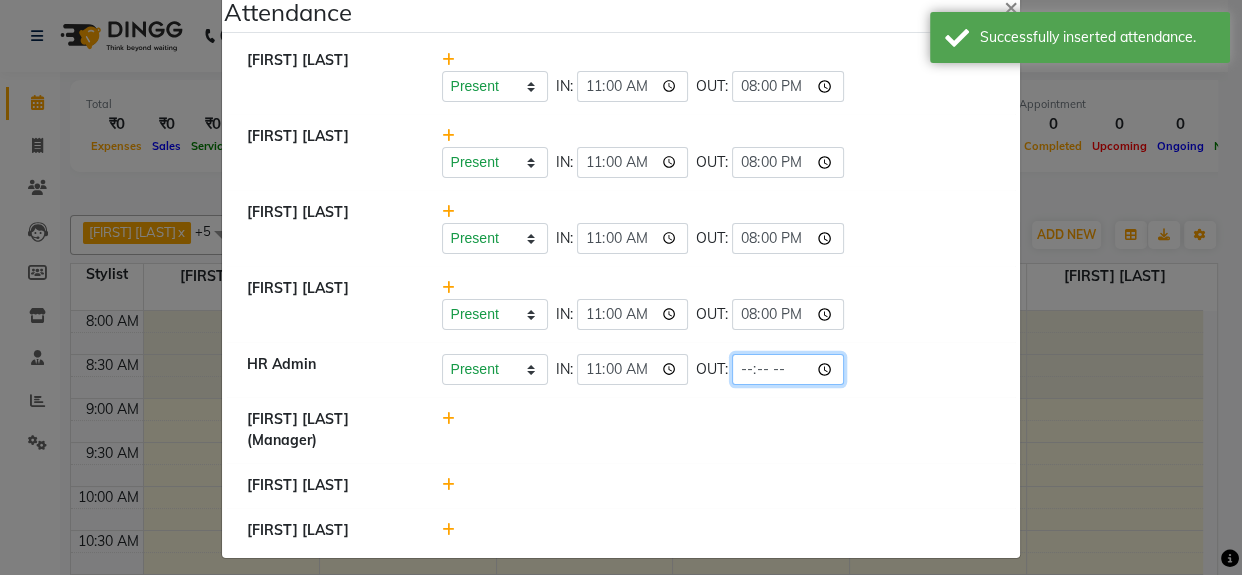 click 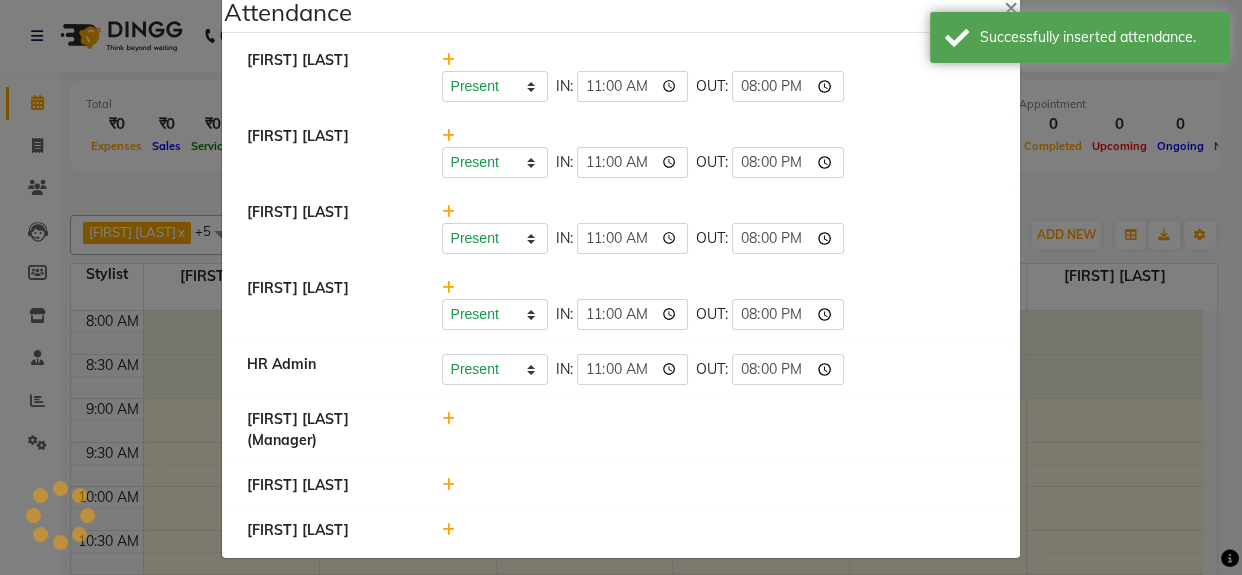 click on "HR Admin   Present   Absent   Late   Half Day   Weekly Off  IN:  11:00 OUT:  20:00" 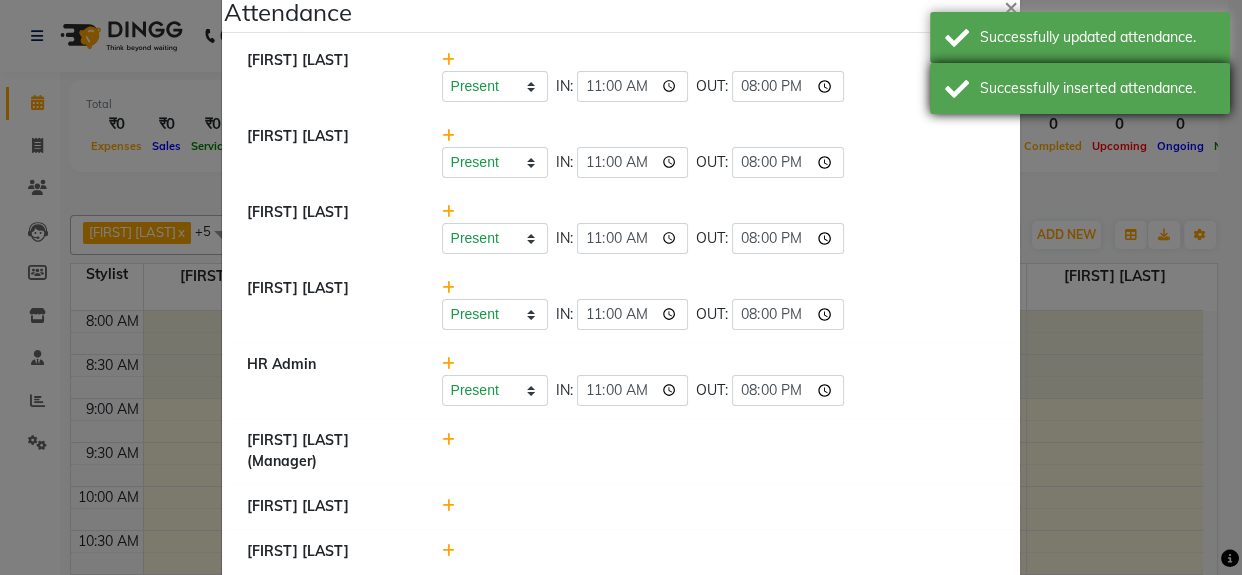 click on "Successfully inserted attendance." at bounding box center [1080, 88] 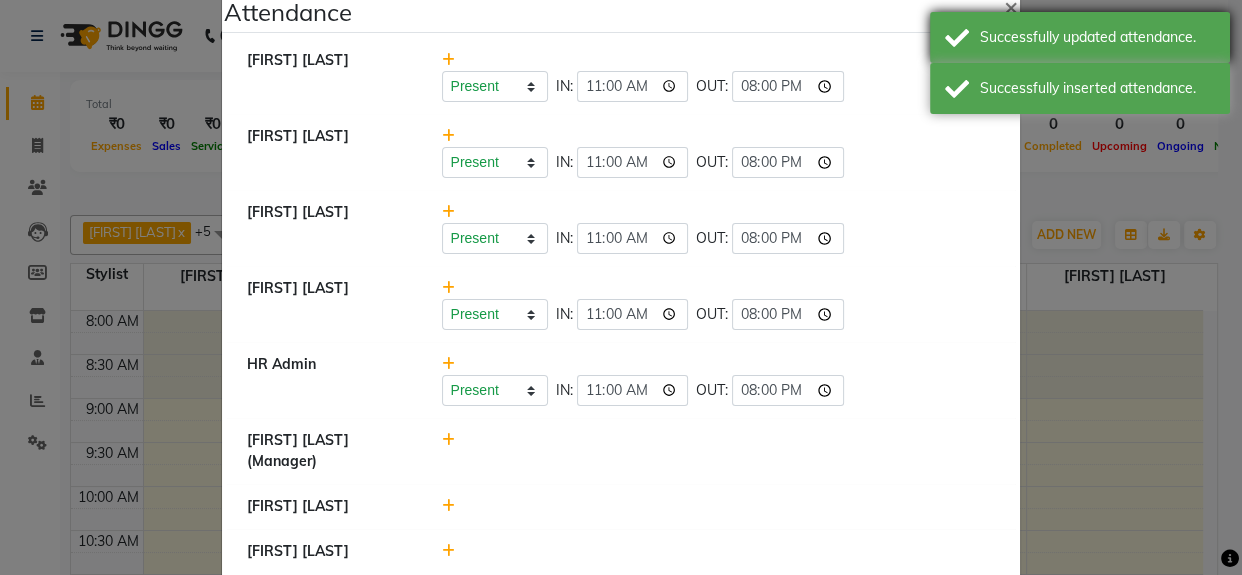 click on "Successfully updated attendance." at bounding box center [1080, 37] 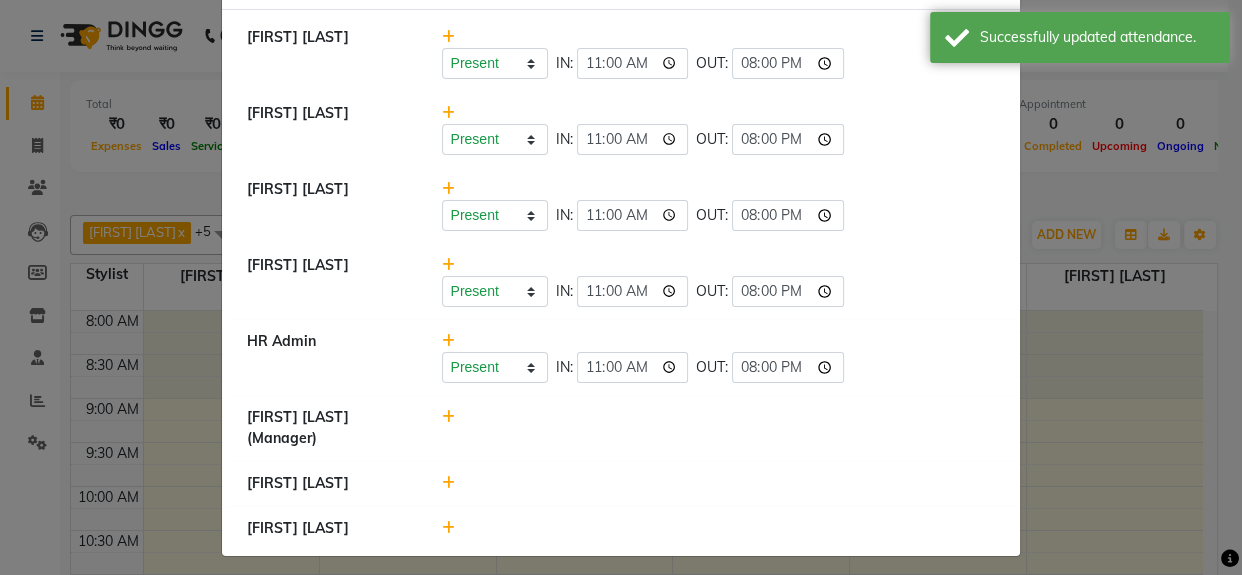 scroll, scrollTop: 68, scrollLeft: 0, axis: vertical 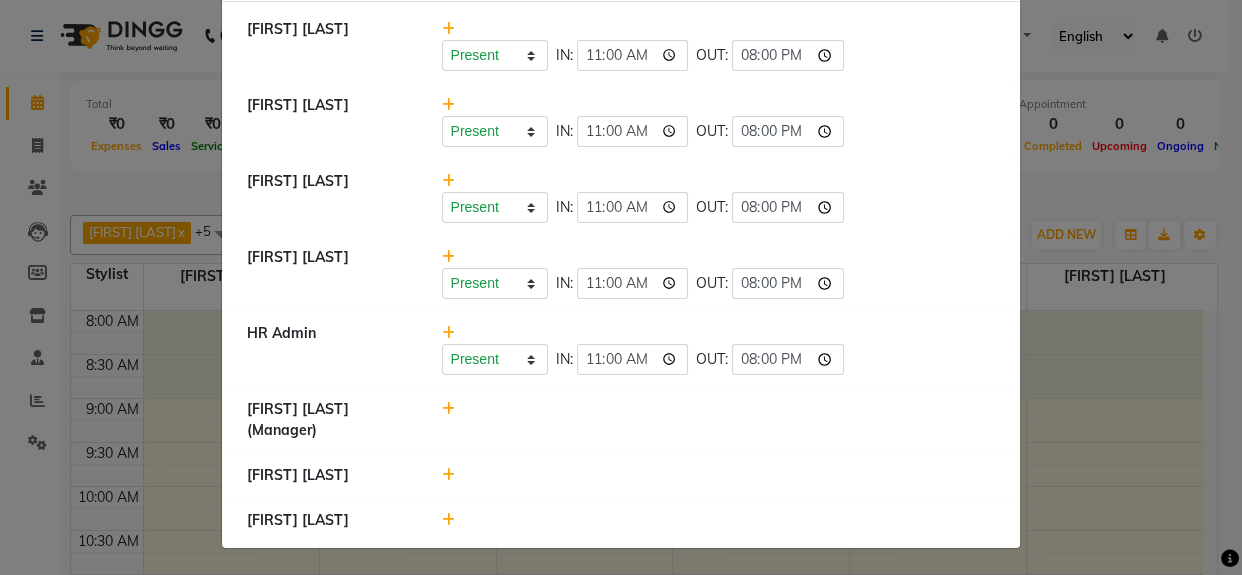 click 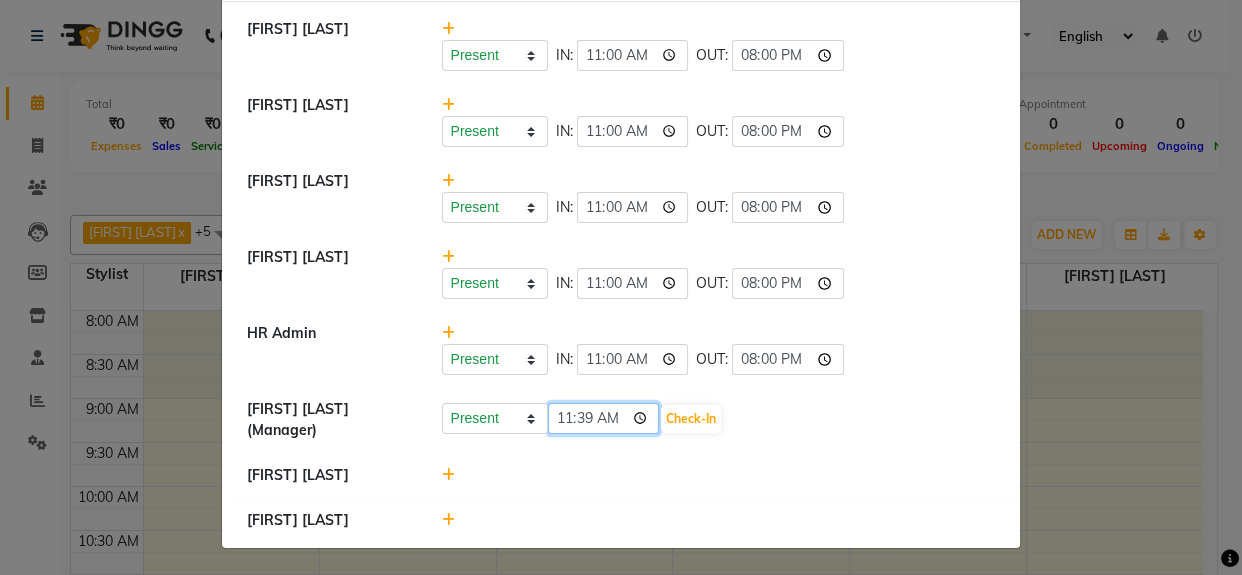 click on "11:39" 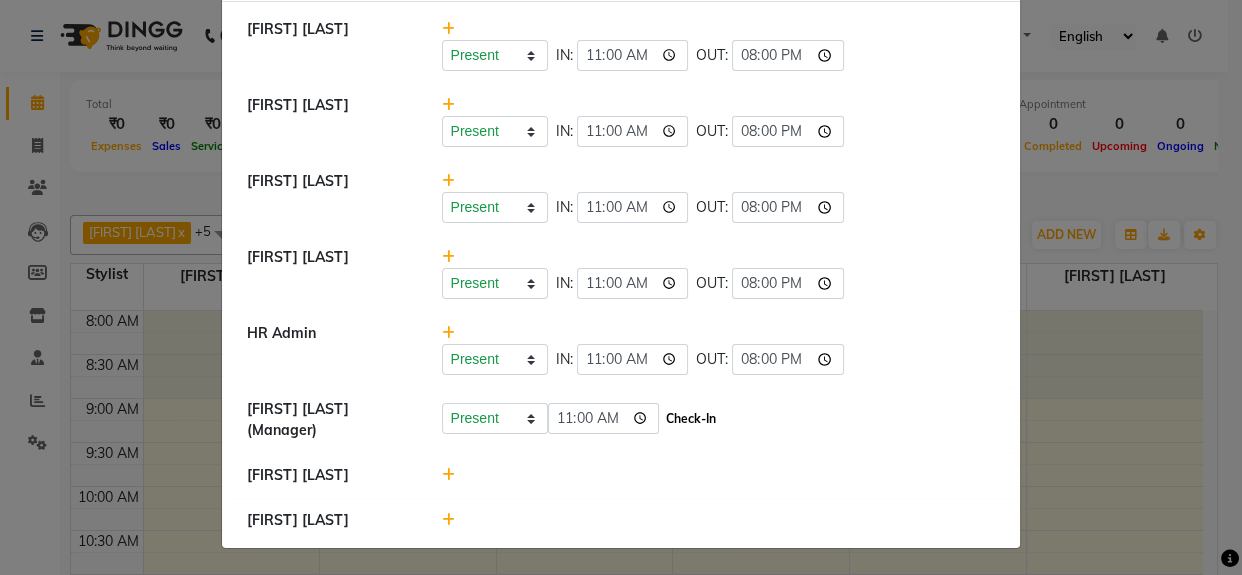 click on "Check-In" 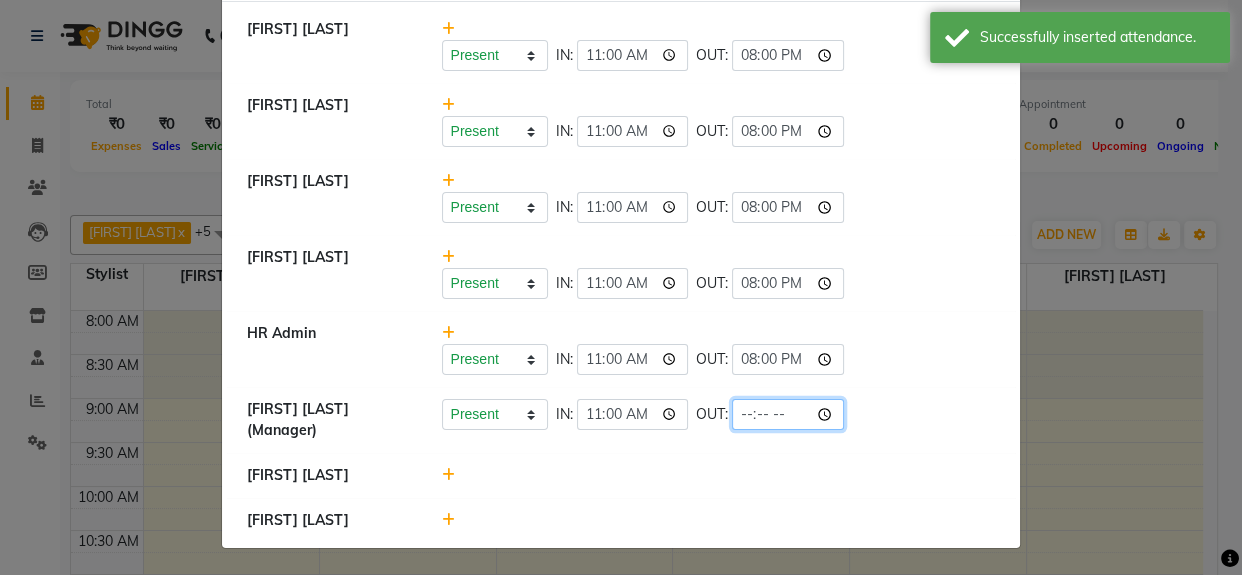 click 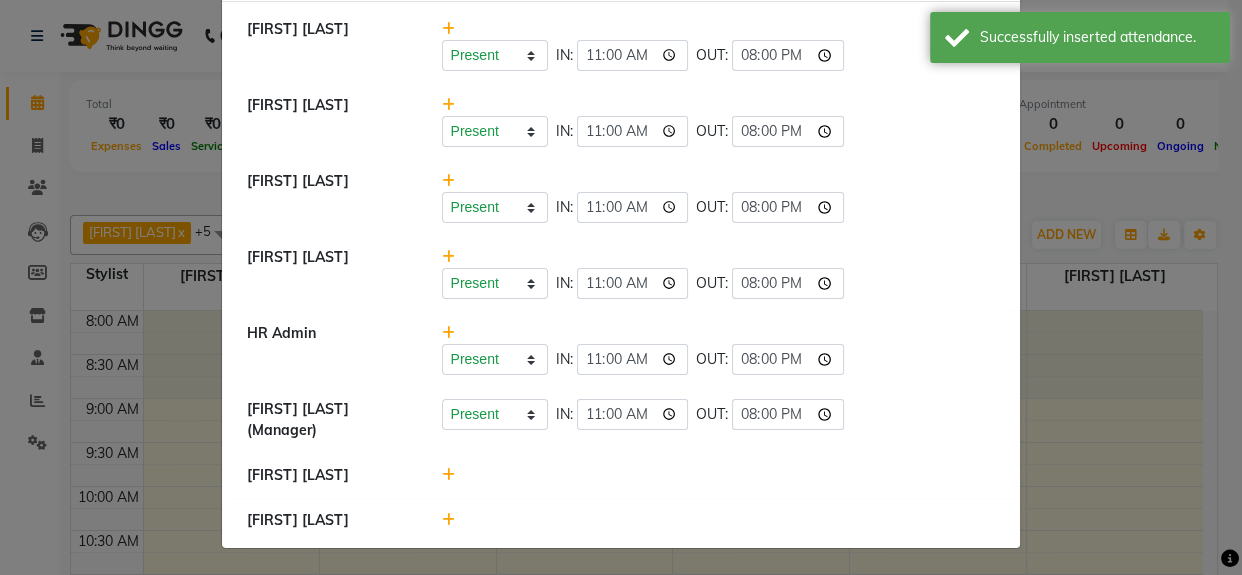 click on "[FIRST] [LAST] (Manager)   Present   Absent   Late   Half Day   Weekly Off  IN:  11:00 OUT:  20:00" 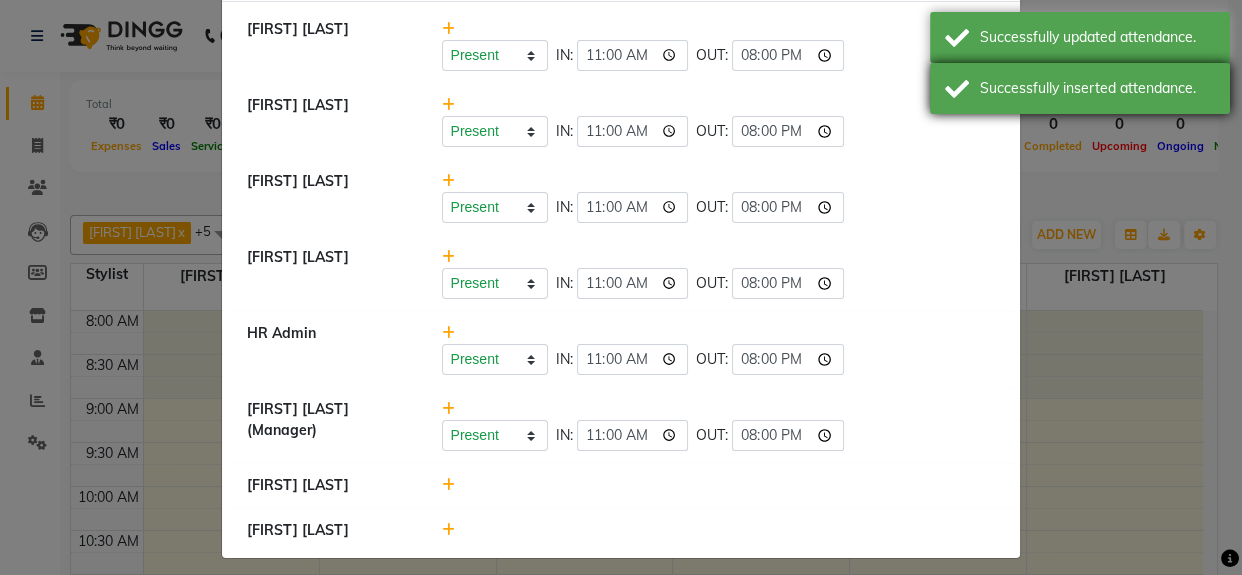click on "Successfully inserted attendance." at bounding box center [1080, 88] 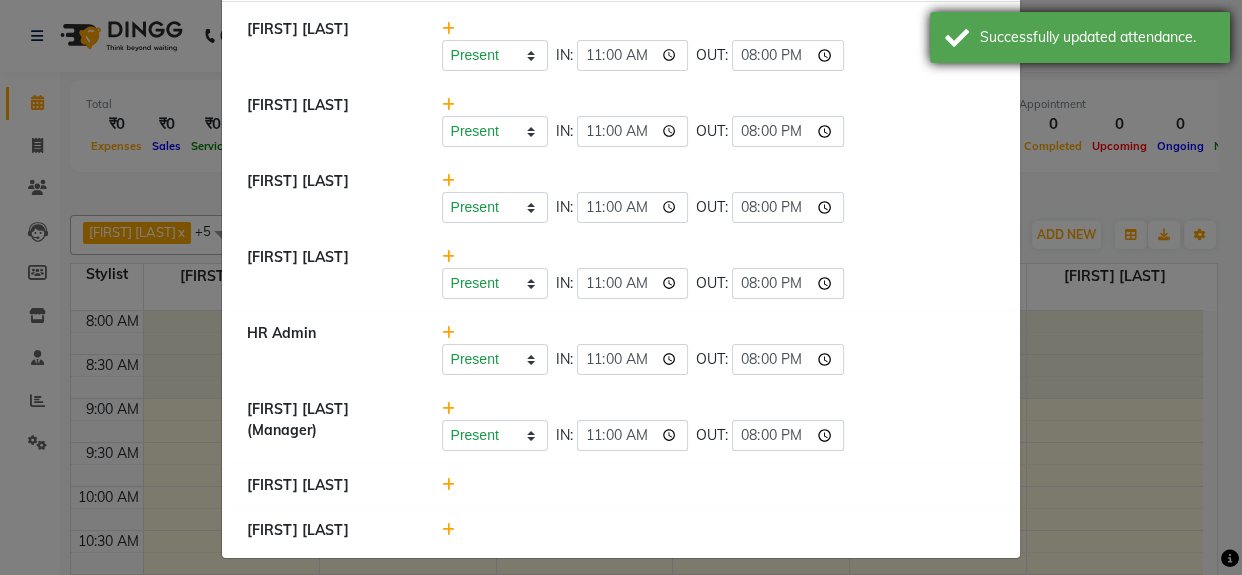 click on "Successfully updated attendance." at bounding box center [1097, 37] 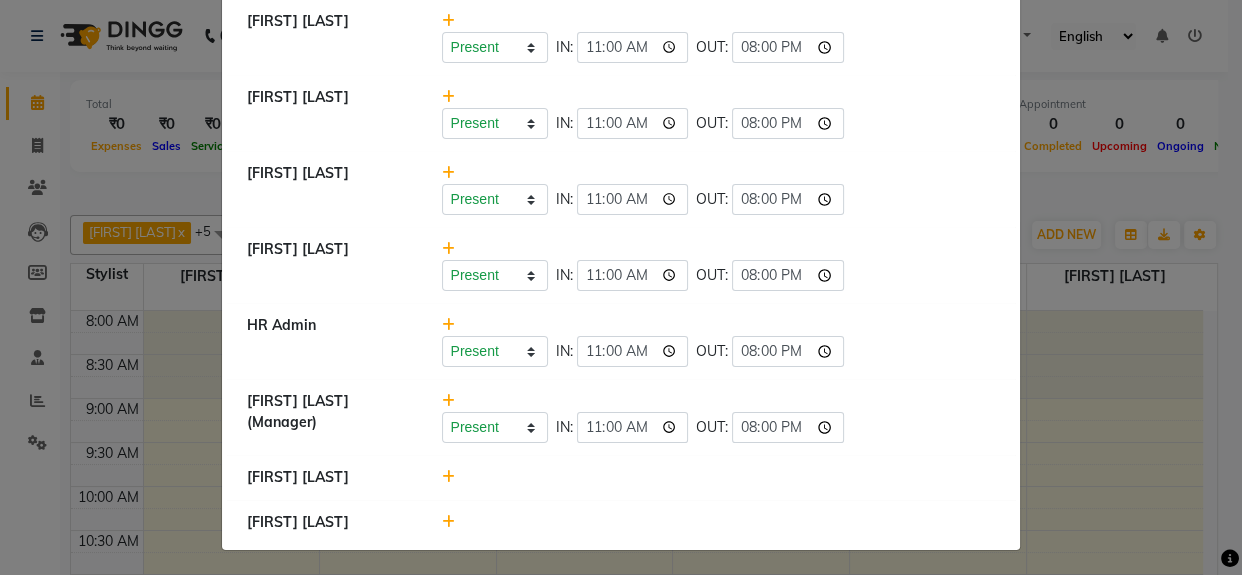 scroll, scrollTop: 78, scrollLeft: 0, axis: vertical 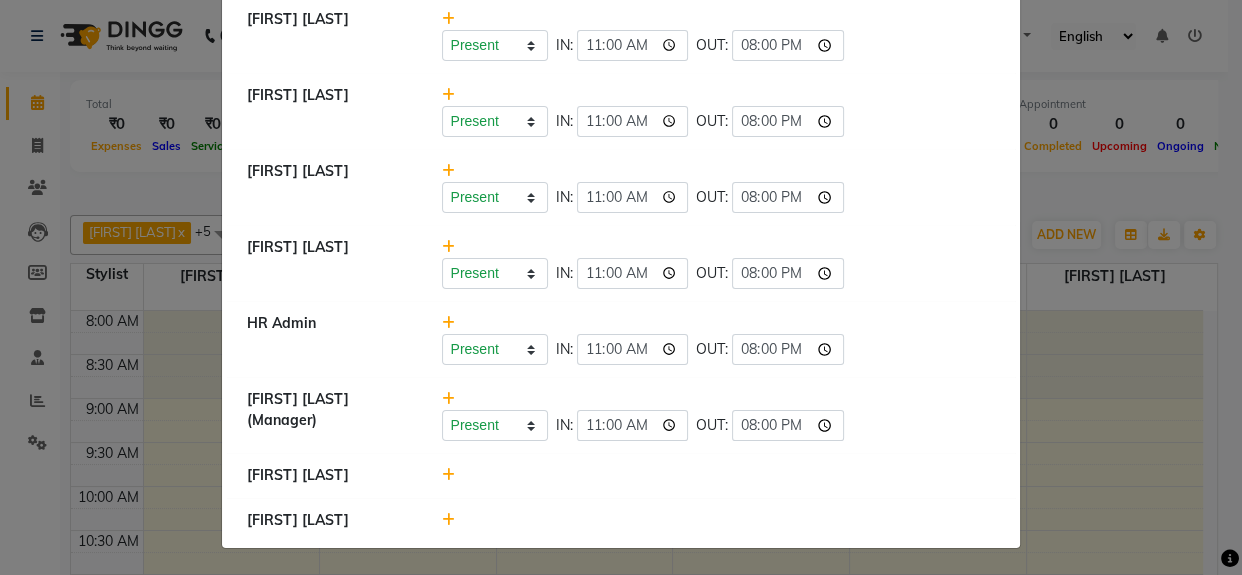 click 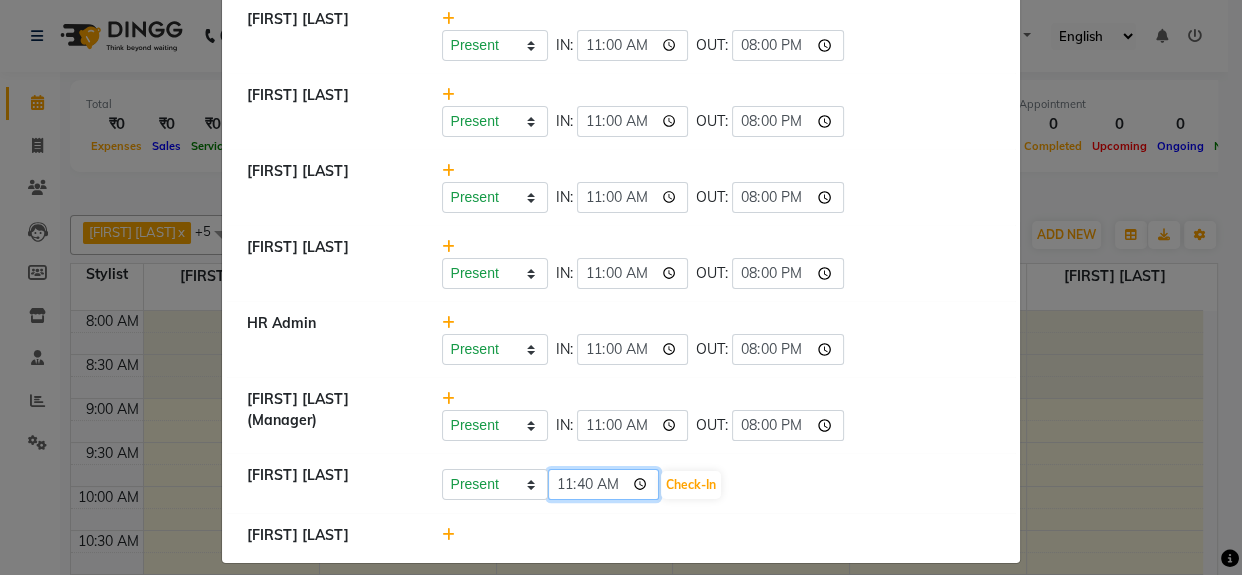 click on "11:40" 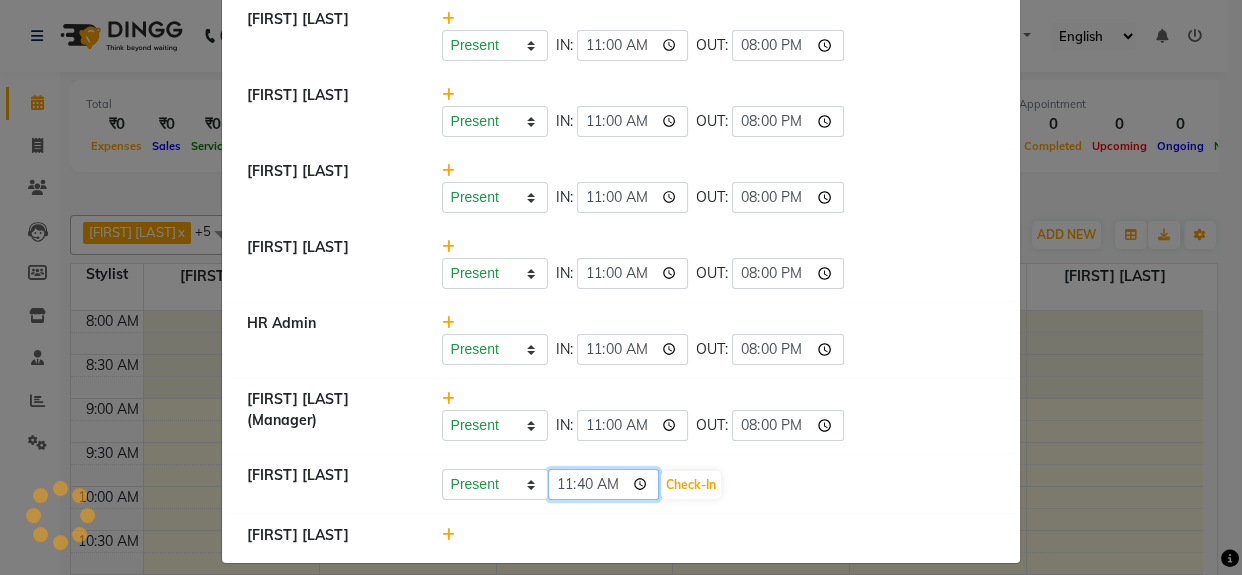 type on "11:00" 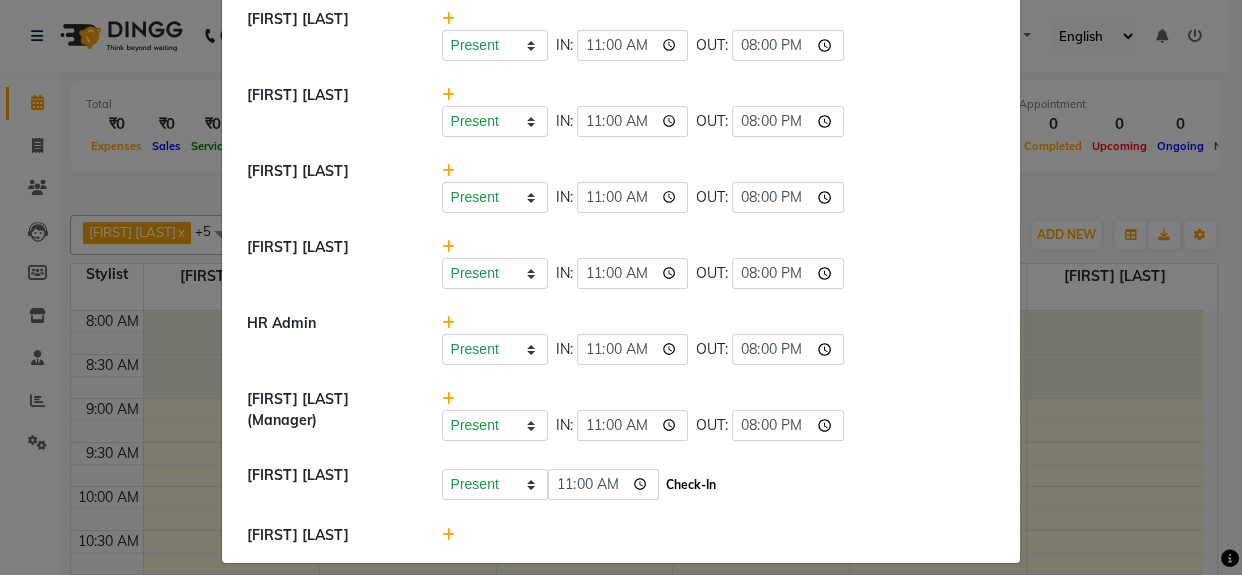 click on "Check-In" 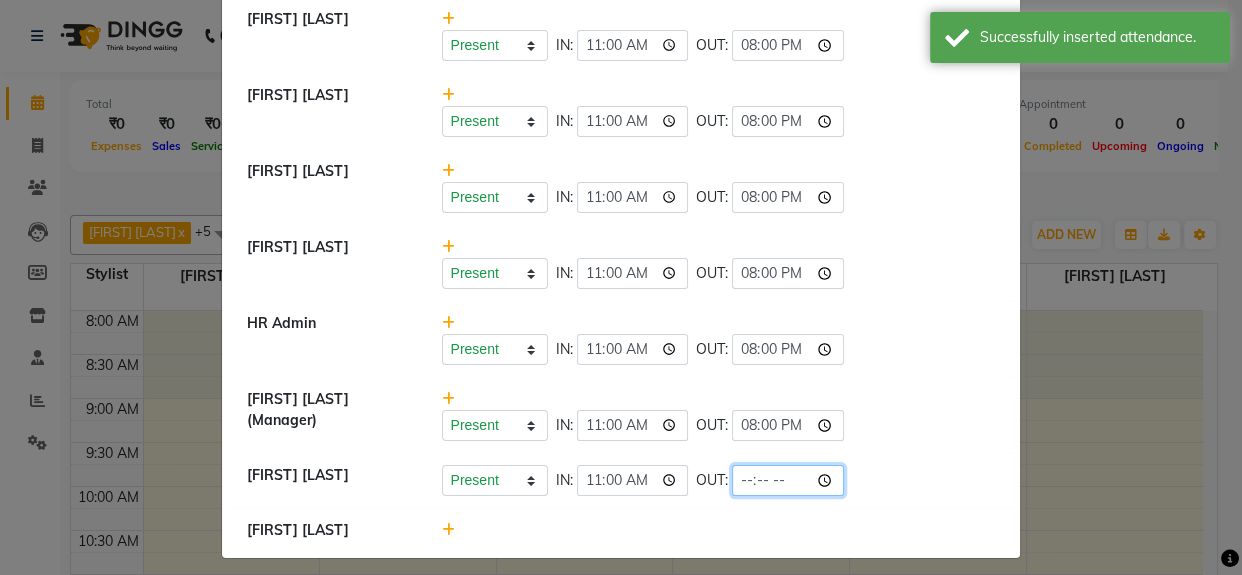 click 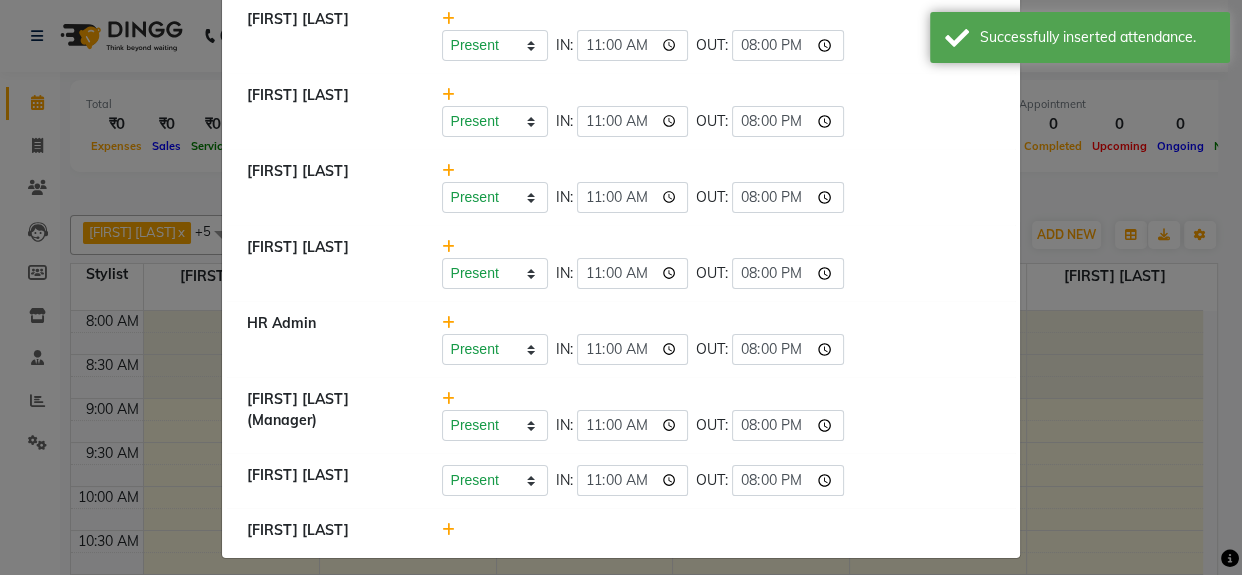 click on "Present   Absent   Late   Half Day   Weekly Off  IN:  11:00 OUT:  20:00" 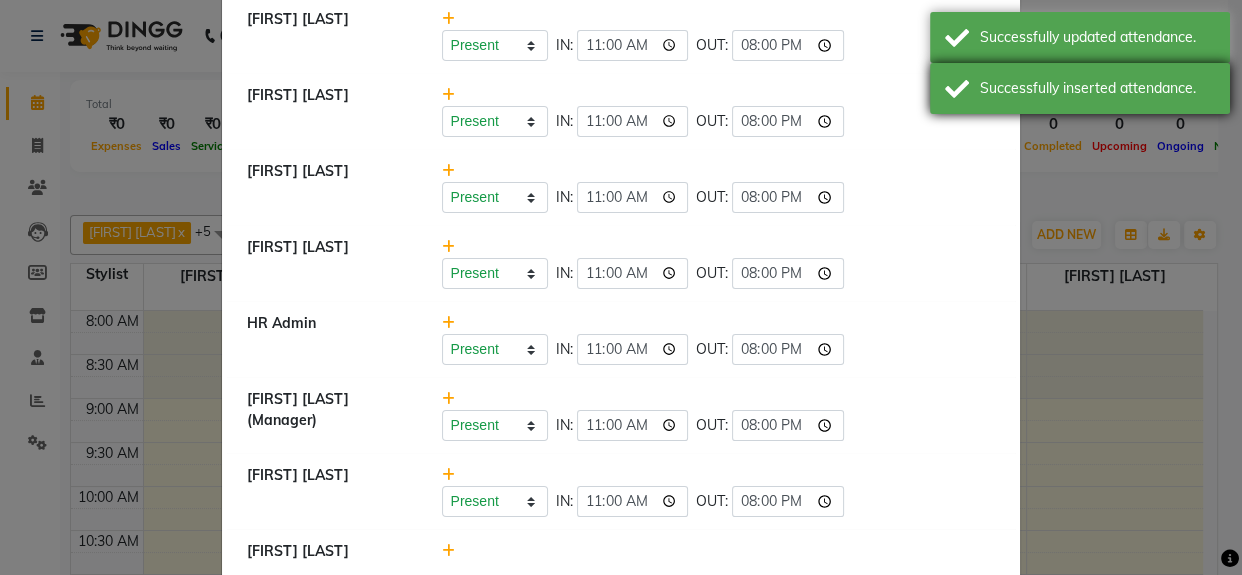 click on "Successfully inserted attendance." at bounding box center [1080, 88] 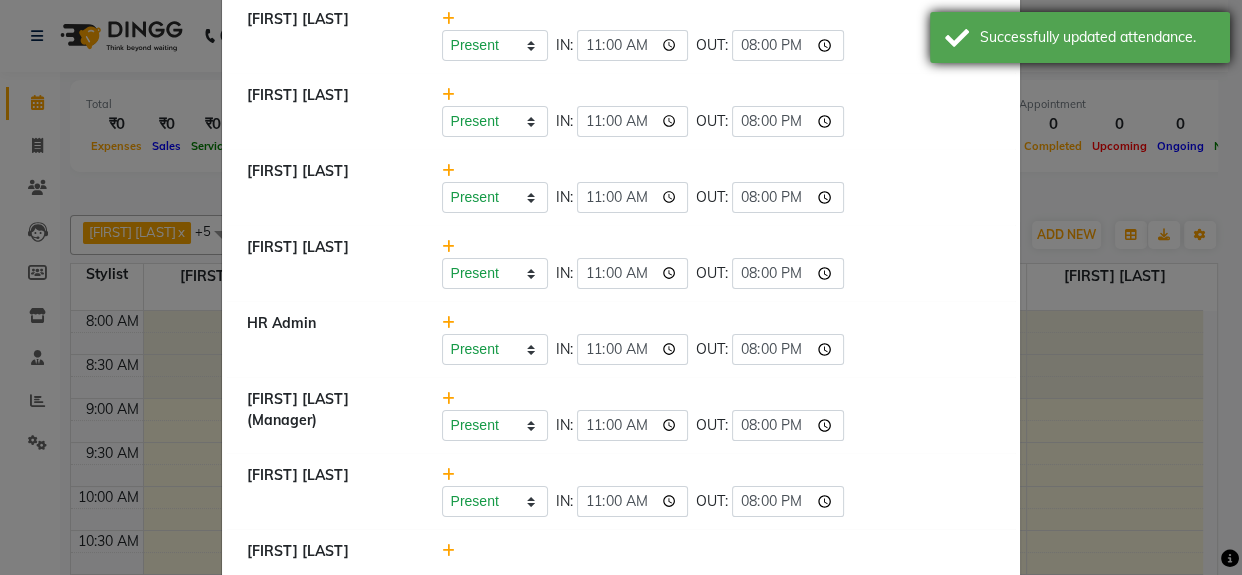 click on "Successfully updated attendance." at bounding box center [1080, 37] 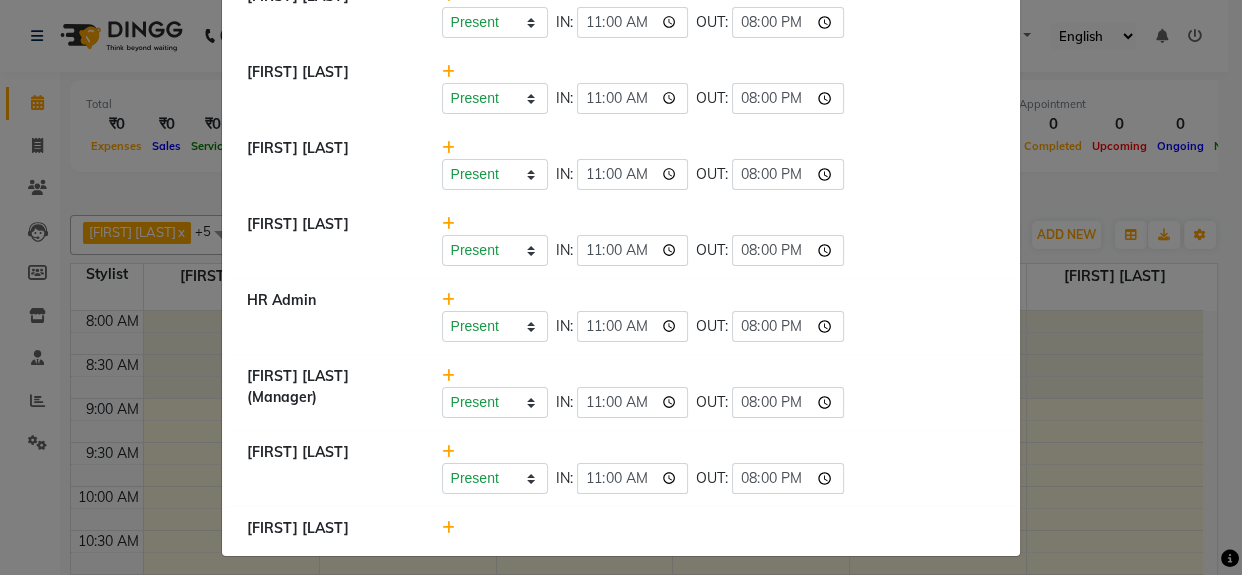 scroll, scrollTop: 109, scrollLeft: 0, axis: vertical 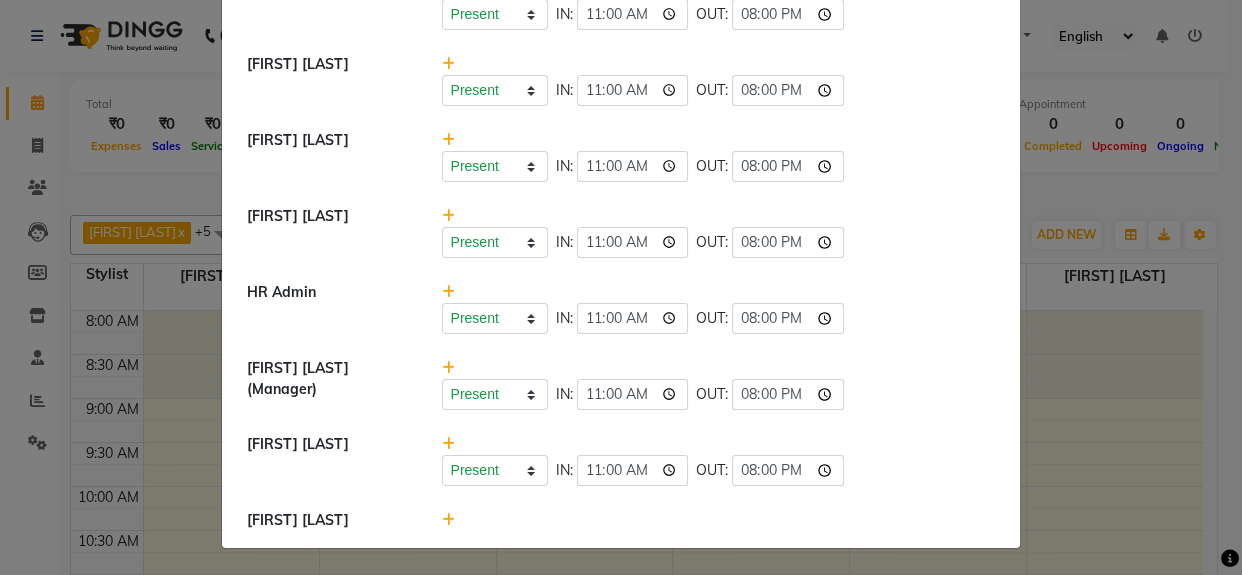 click 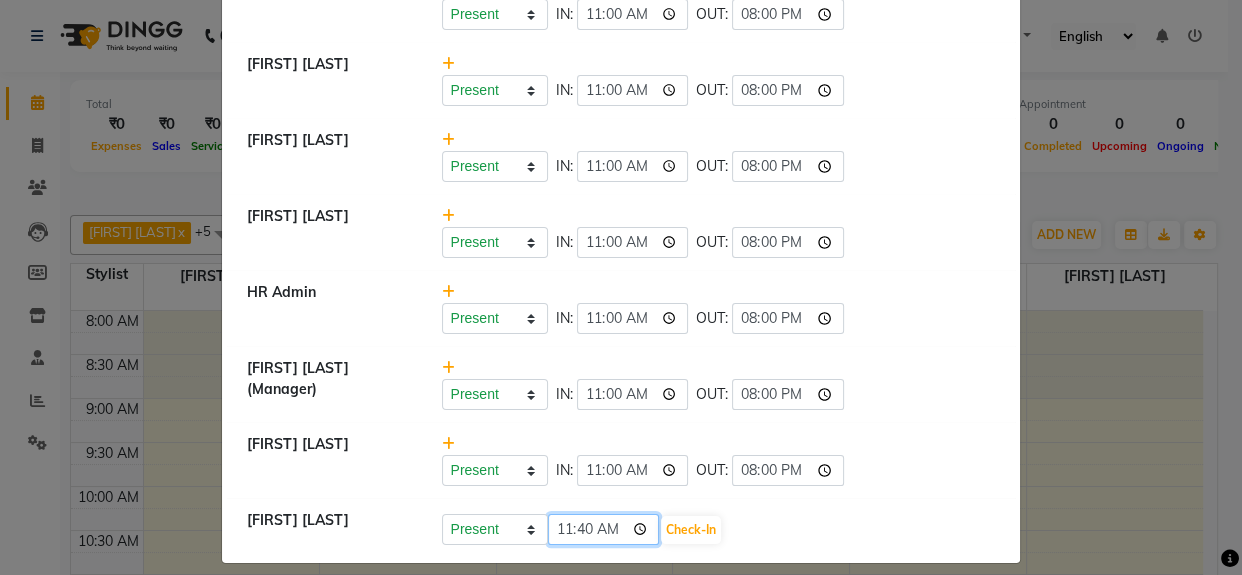 click on "11:40" 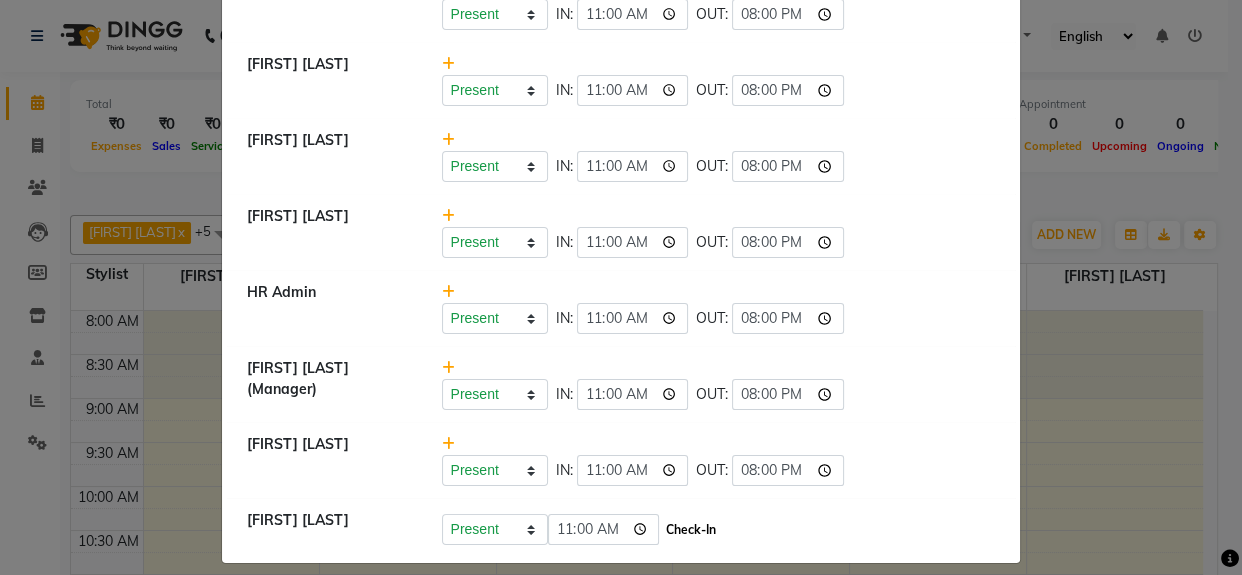 click on "Check-In" 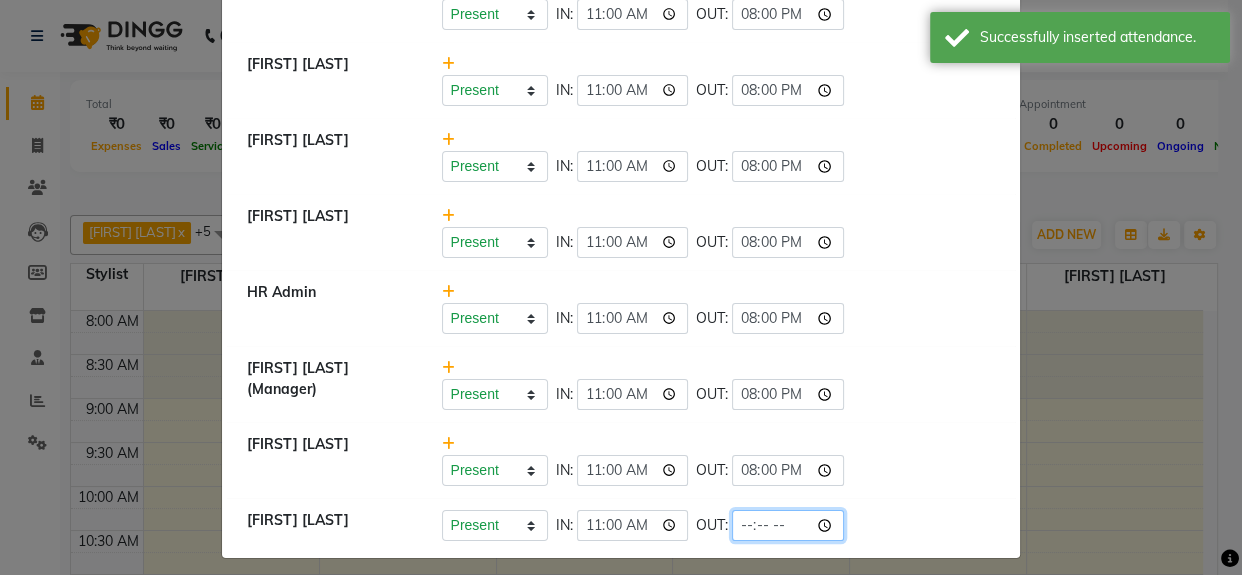 click 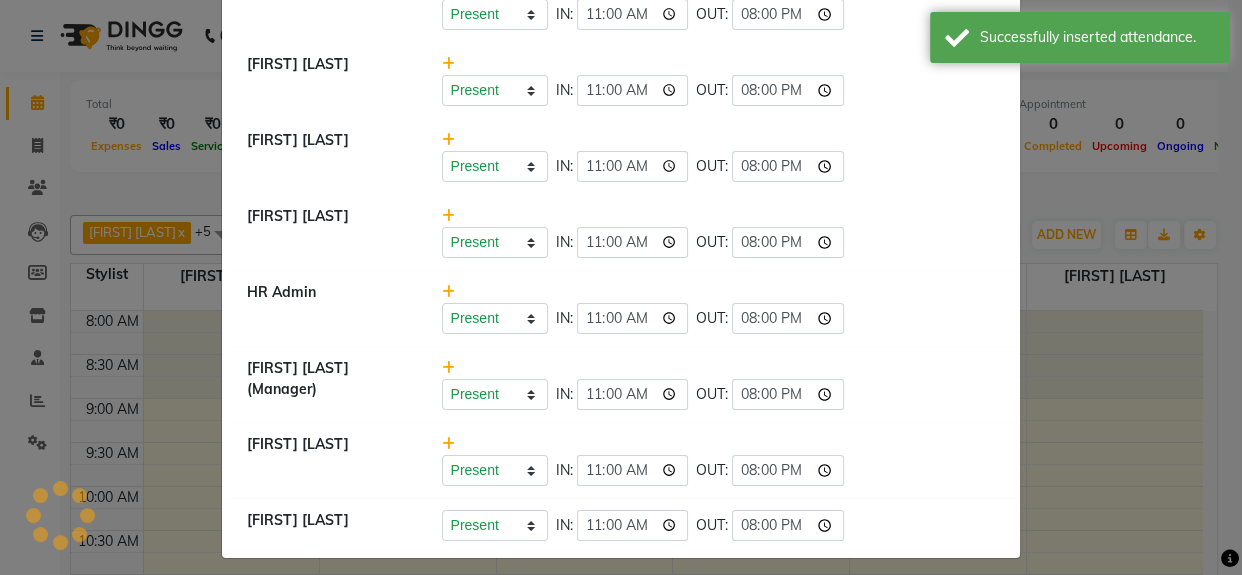 click on "[FIRST] [LAST]   Present   Absent   Late   Half Day   Weekly Off  IN:  11:00 OUT:  20:00" 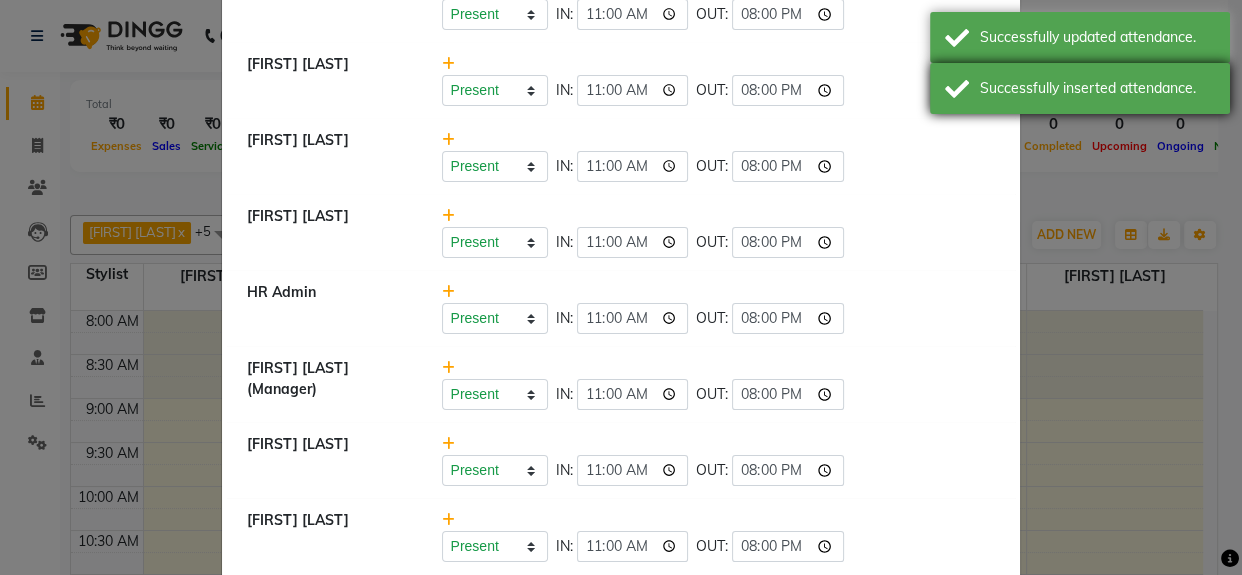 click on "Successfully inserted attendance." at bounding box center (1080, 88) 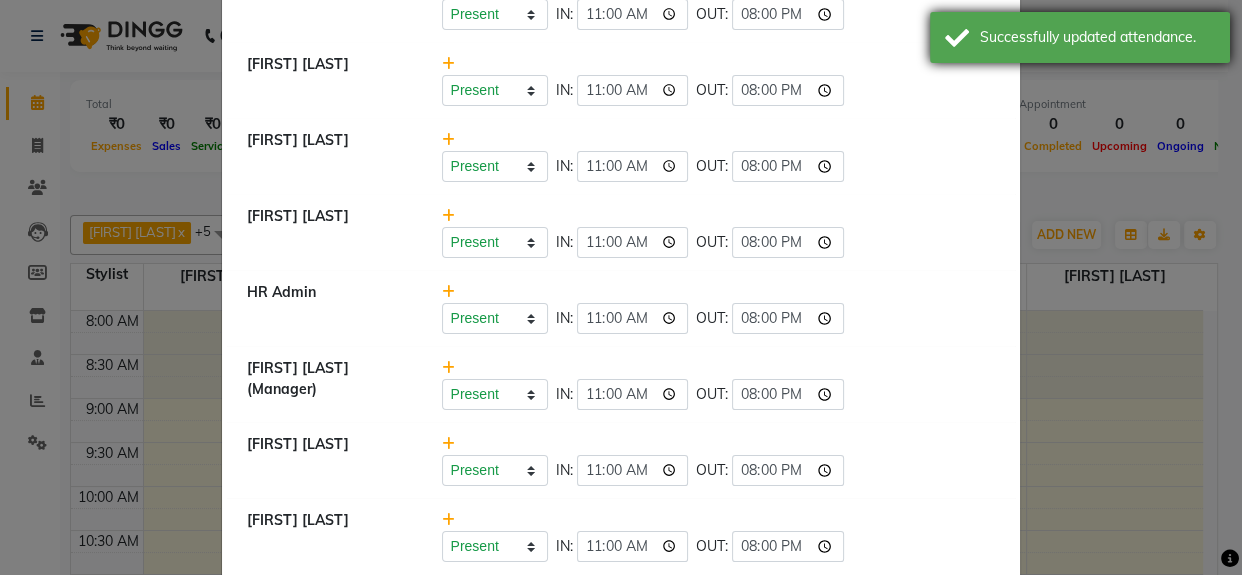 click on "Successfully updated attendance." at bounding box center (1097, 37) 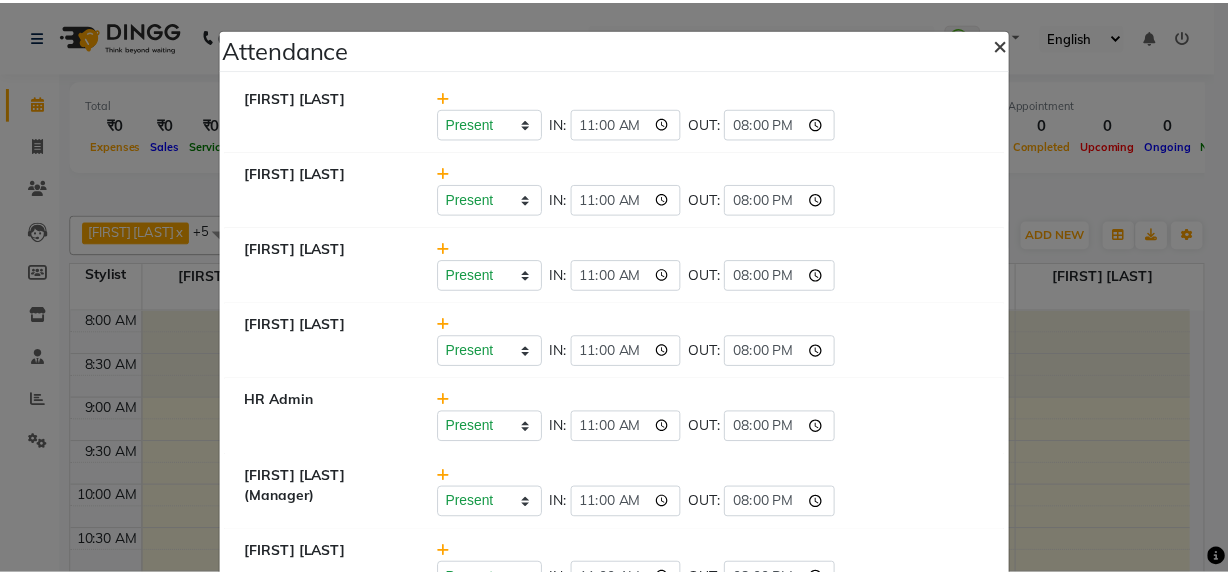 scroll, scrollTop: 0, scrollLeft: 0, axis: both 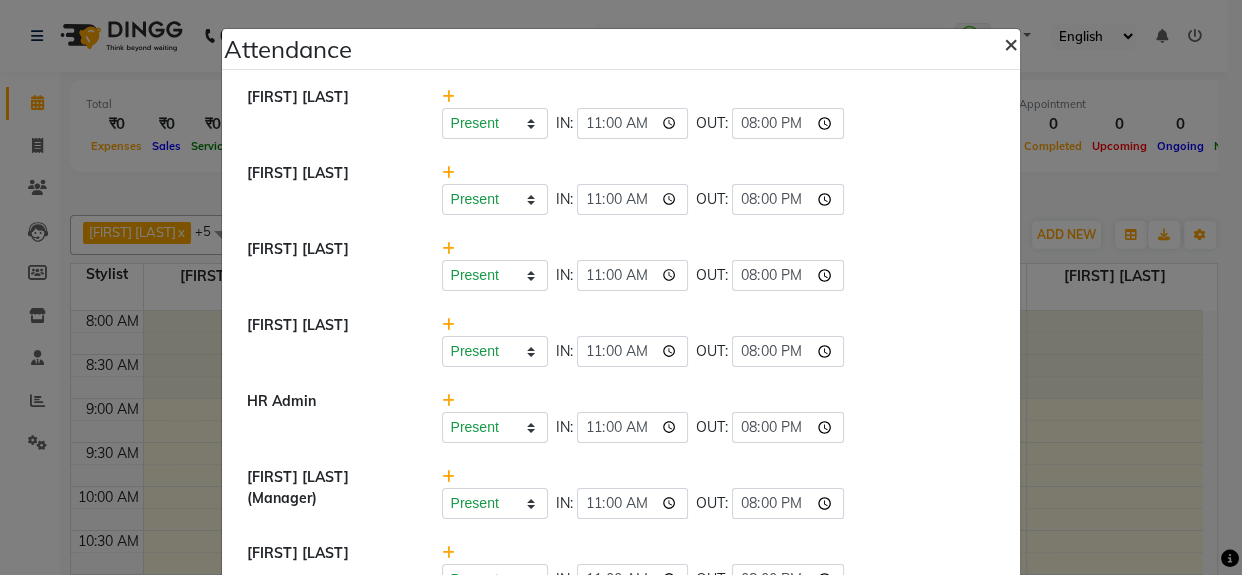 click on "×" 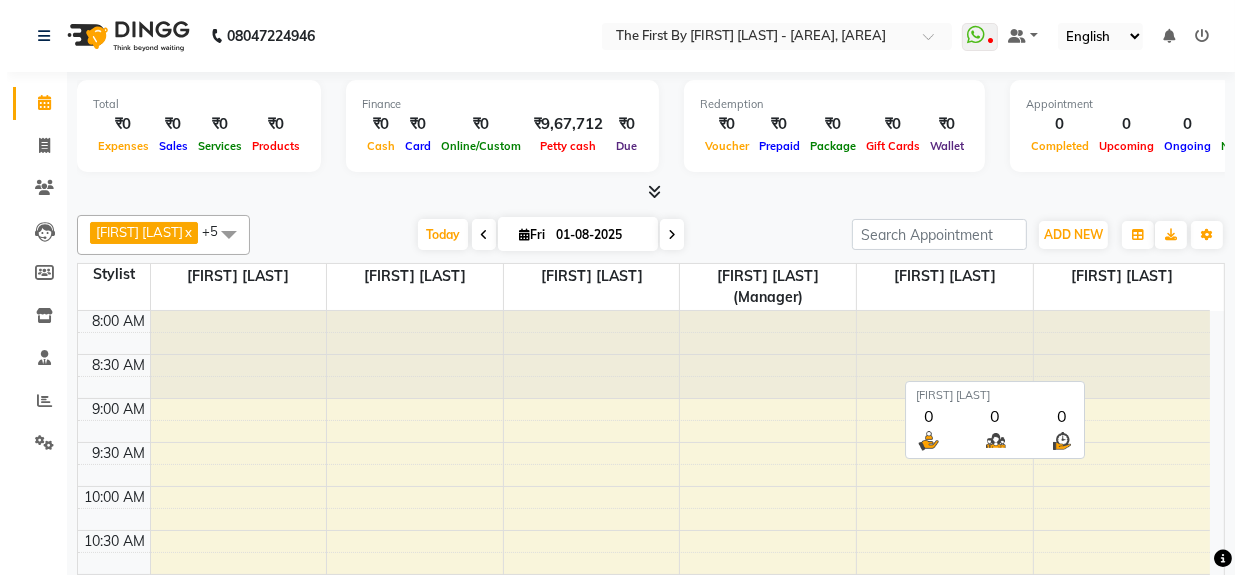 scroll, scrollTop: 0, scrollLeft: 0, axis: both 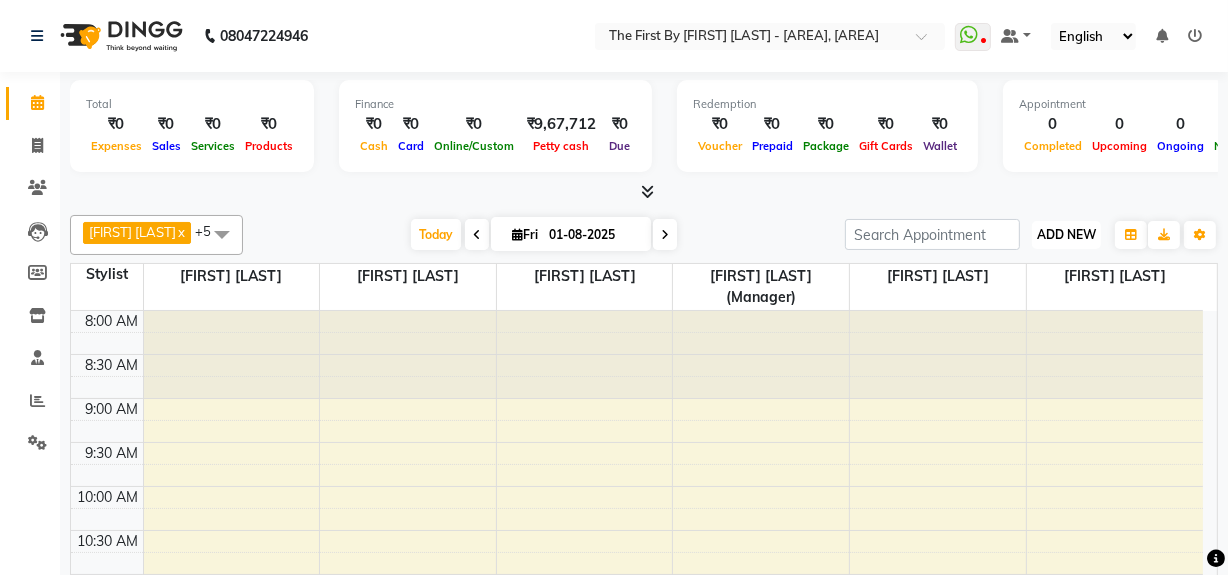 click on "ADD NEW" at bounding box center (1066, 234) 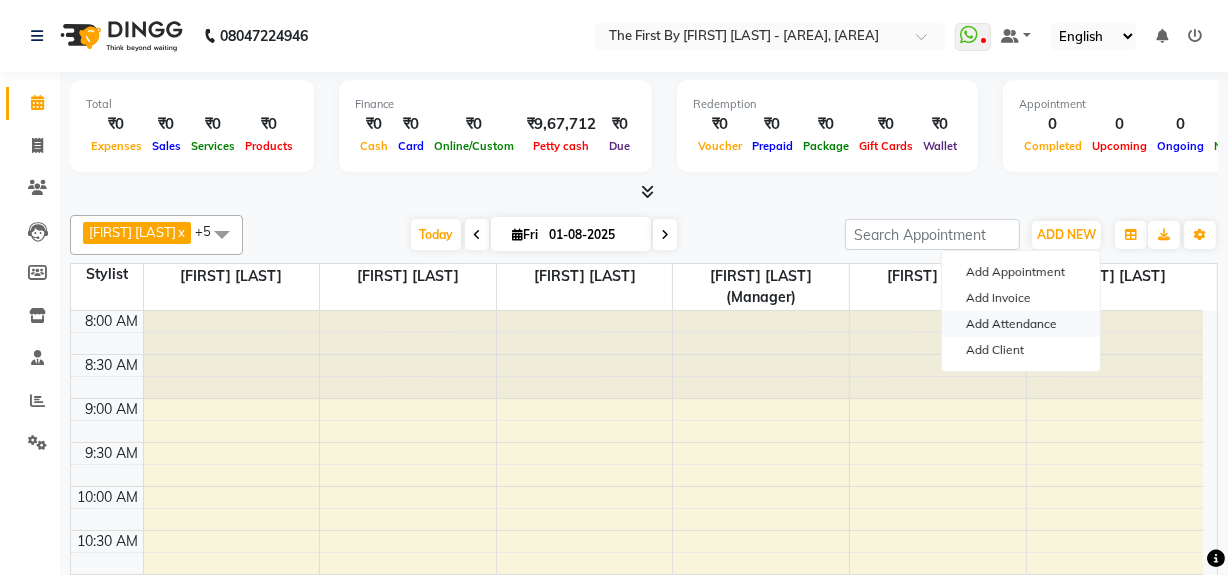 click on "Add Attendance" at bounding box center [1021, 324] 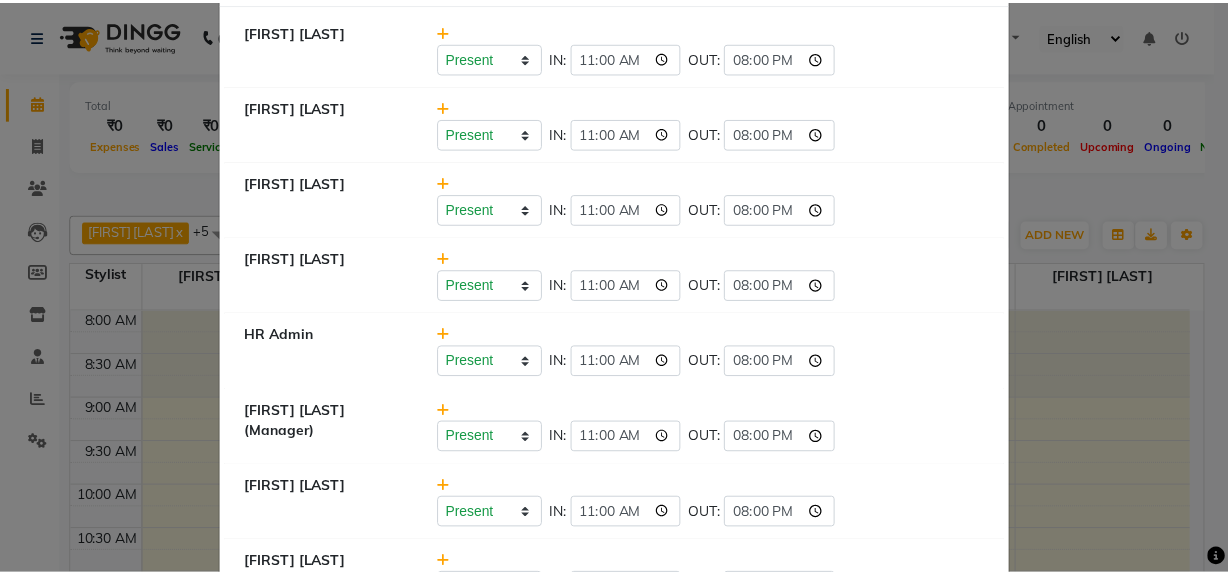 scroll, scrollTop: 0, scrollLeft: 0, axis: both 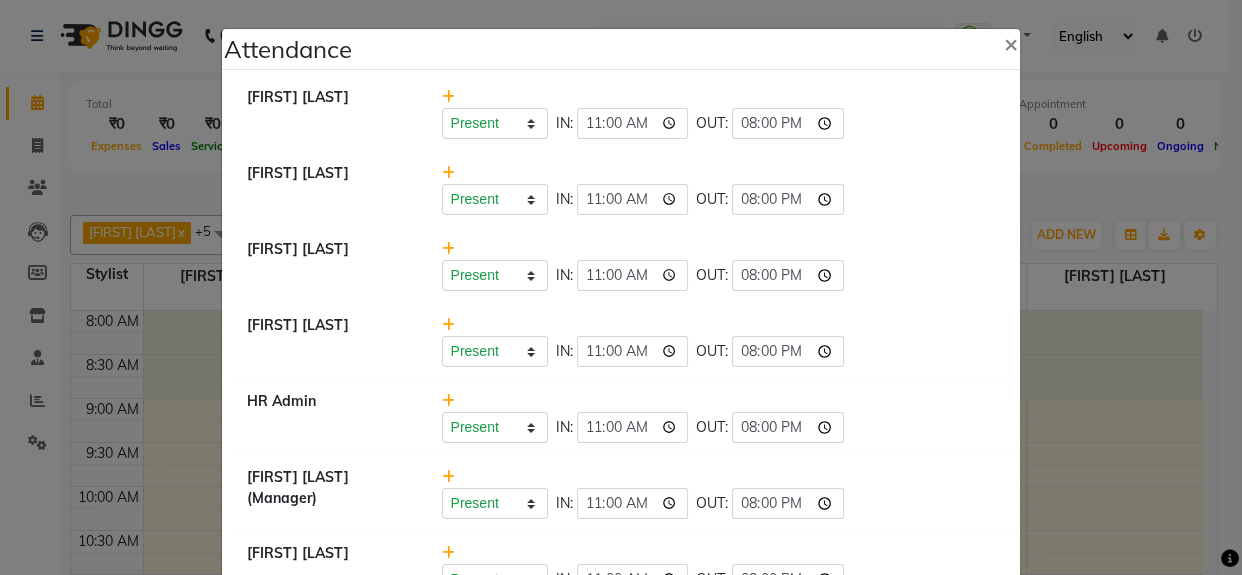drag, startPoint x: 1000, startPoint y: 45, endPoint x: 969, endPoint y: 228, distance: 185.60712 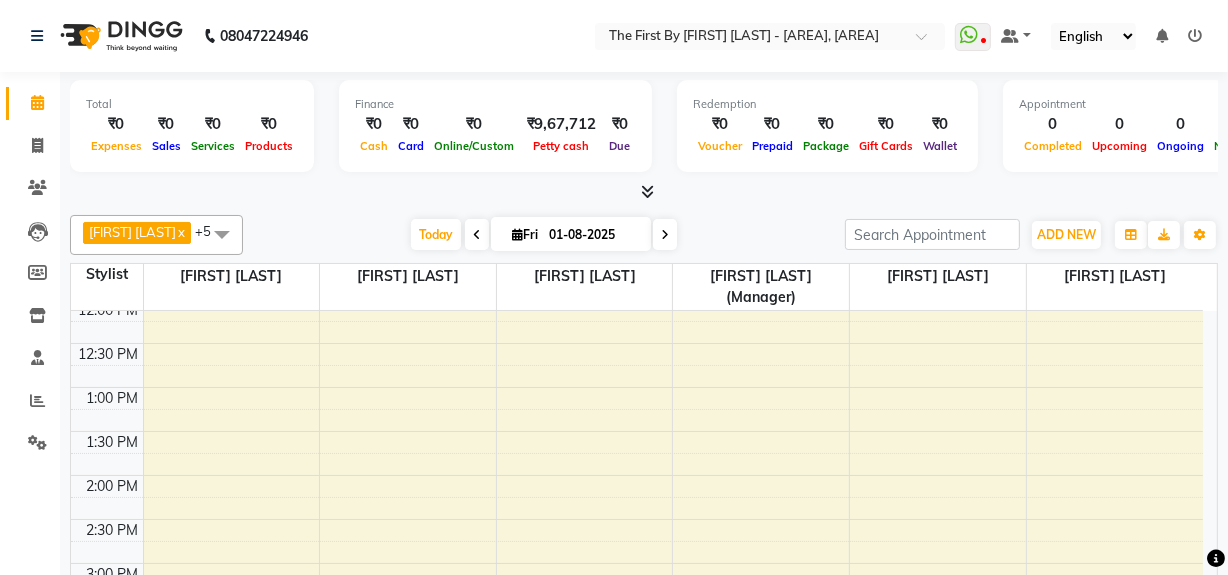 scroll, scrollTop: 0, scrollLeft: 0, axis: both 